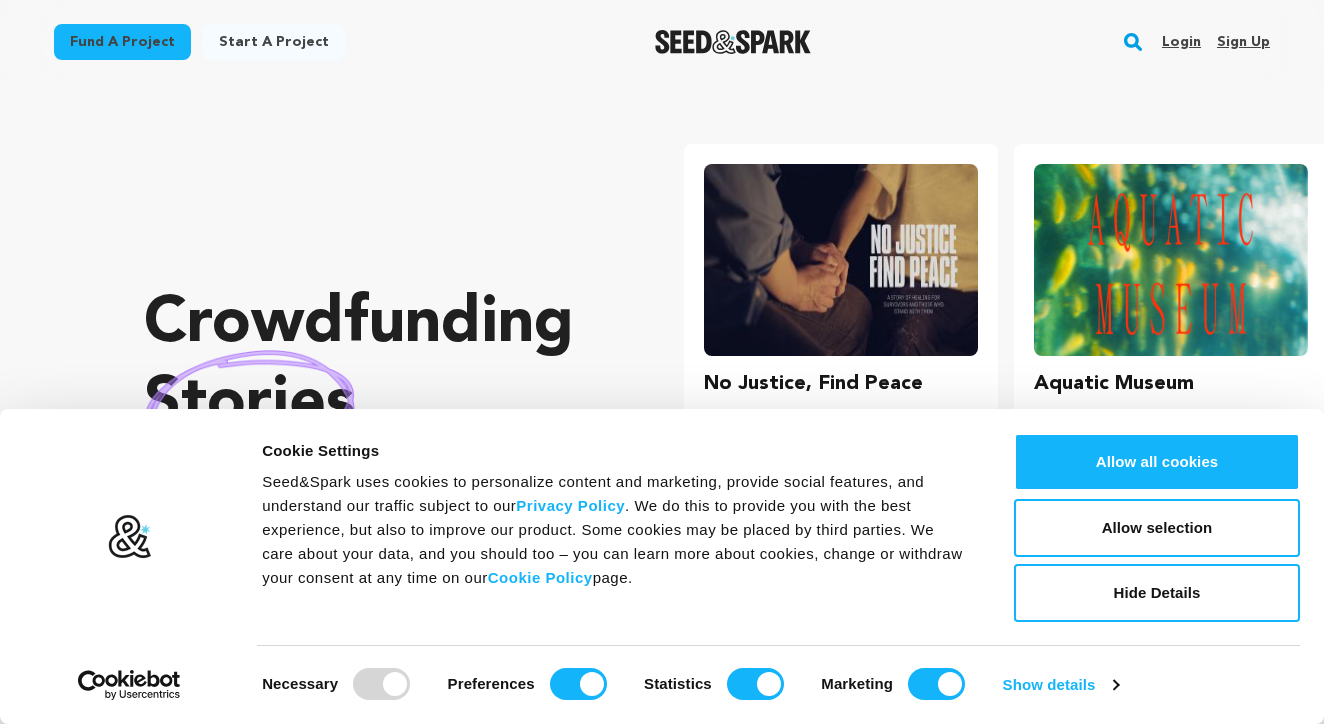 scroll, scrollTop: 0, scrollLeft: 0, axis: both 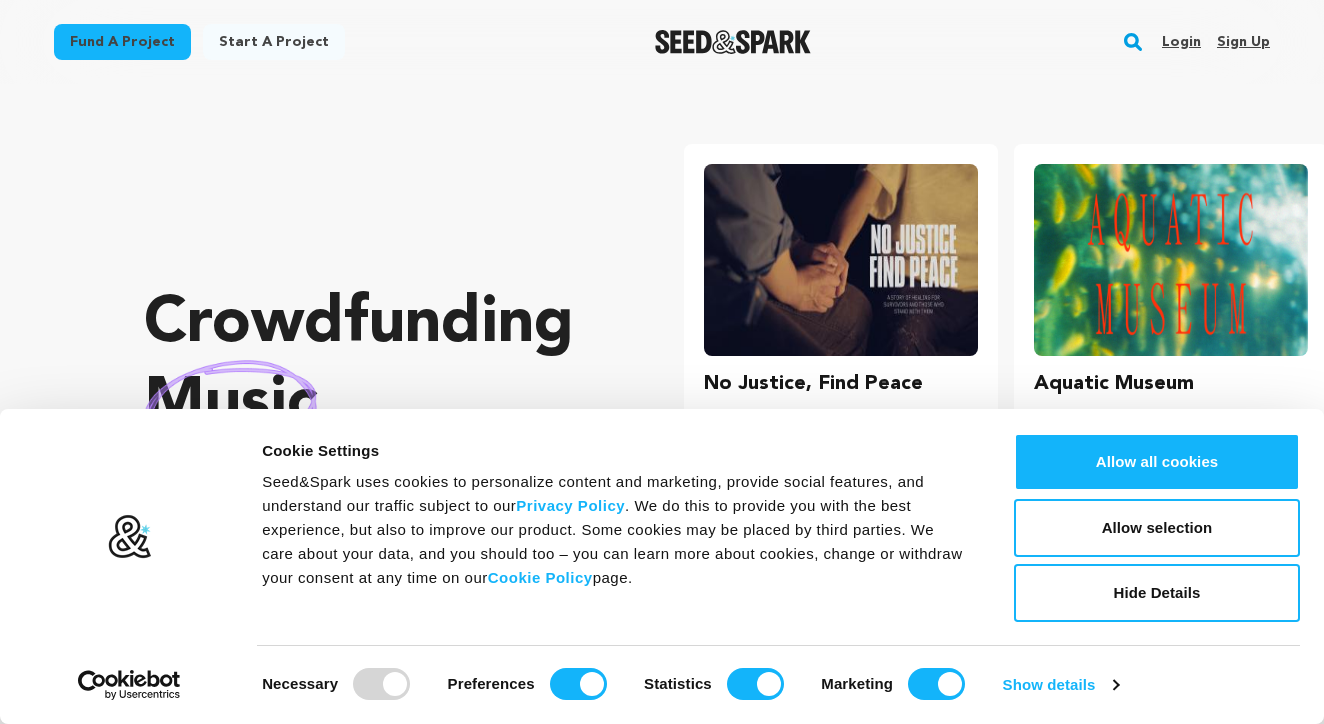 click at bounding box center (381, 684) 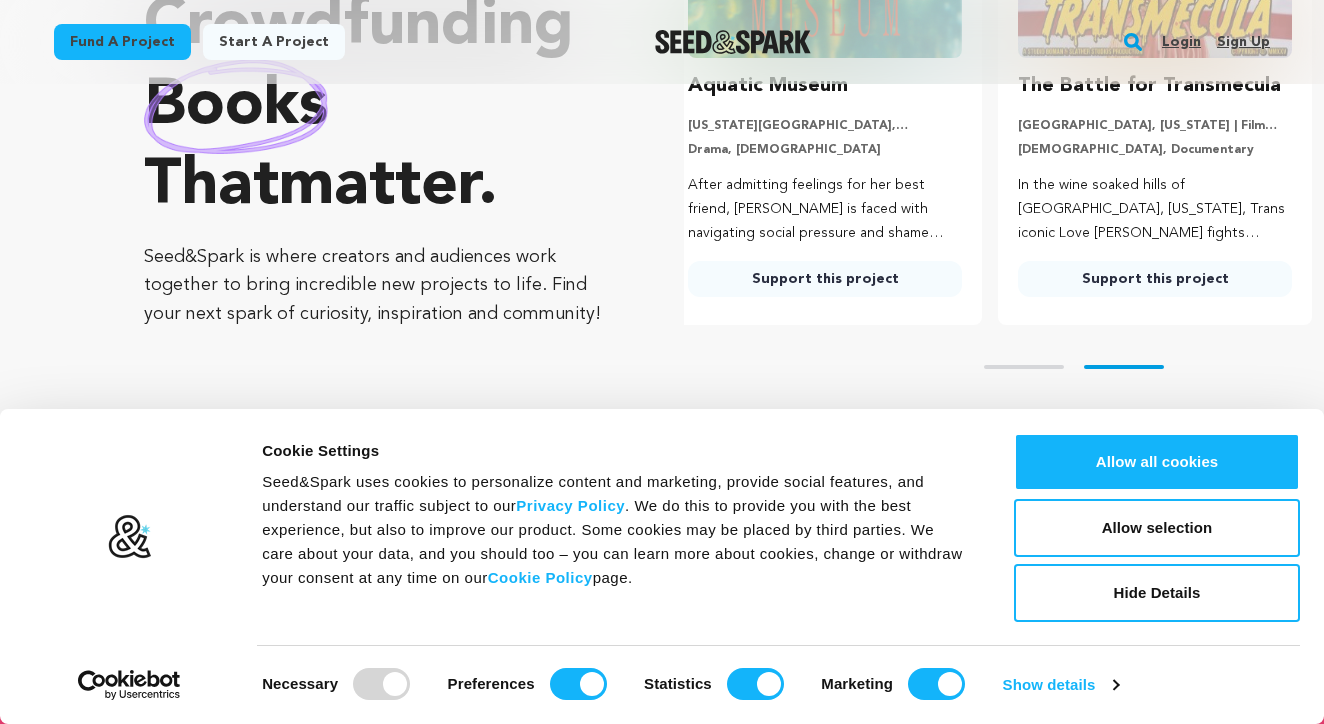 scroll, scrollTop: 304, scrollLeft: 0, axis: vertical 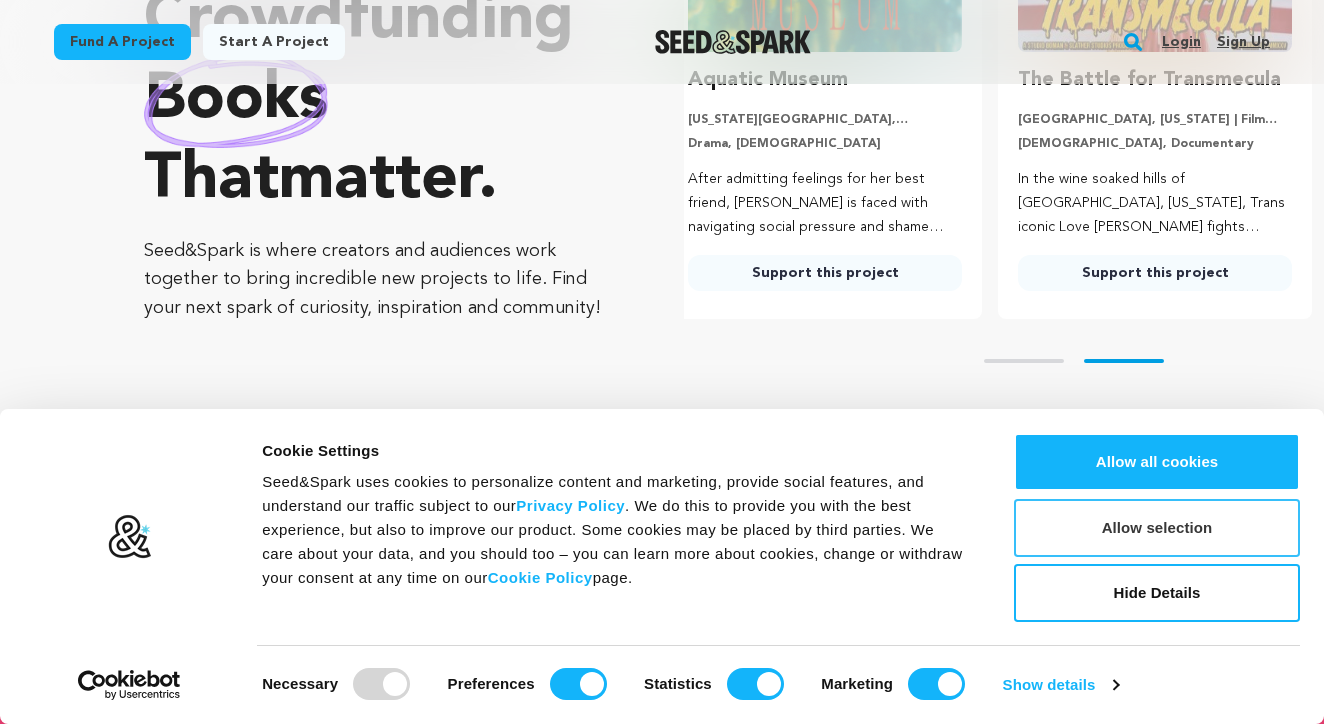 click on "Allow selection" at bounding box center [1157, 528] 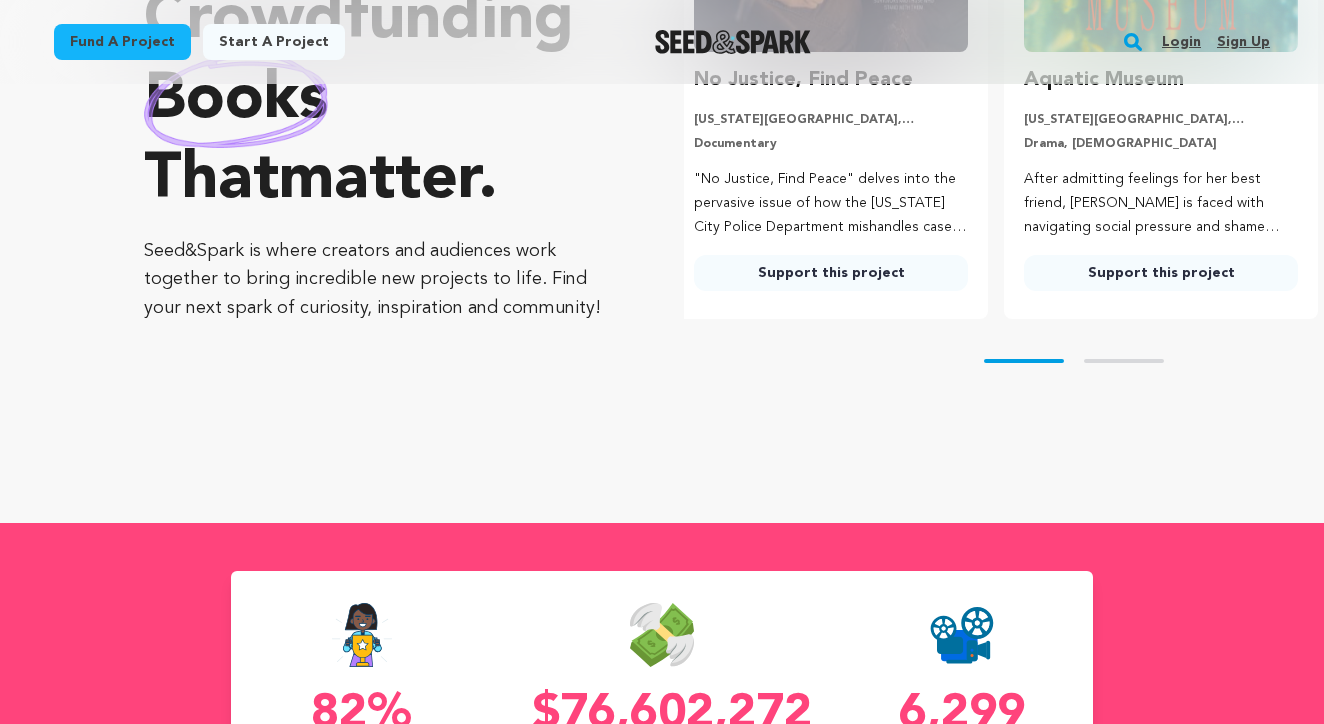 scroll, scrollTop: 0, scrollLeft: 0, axis: both 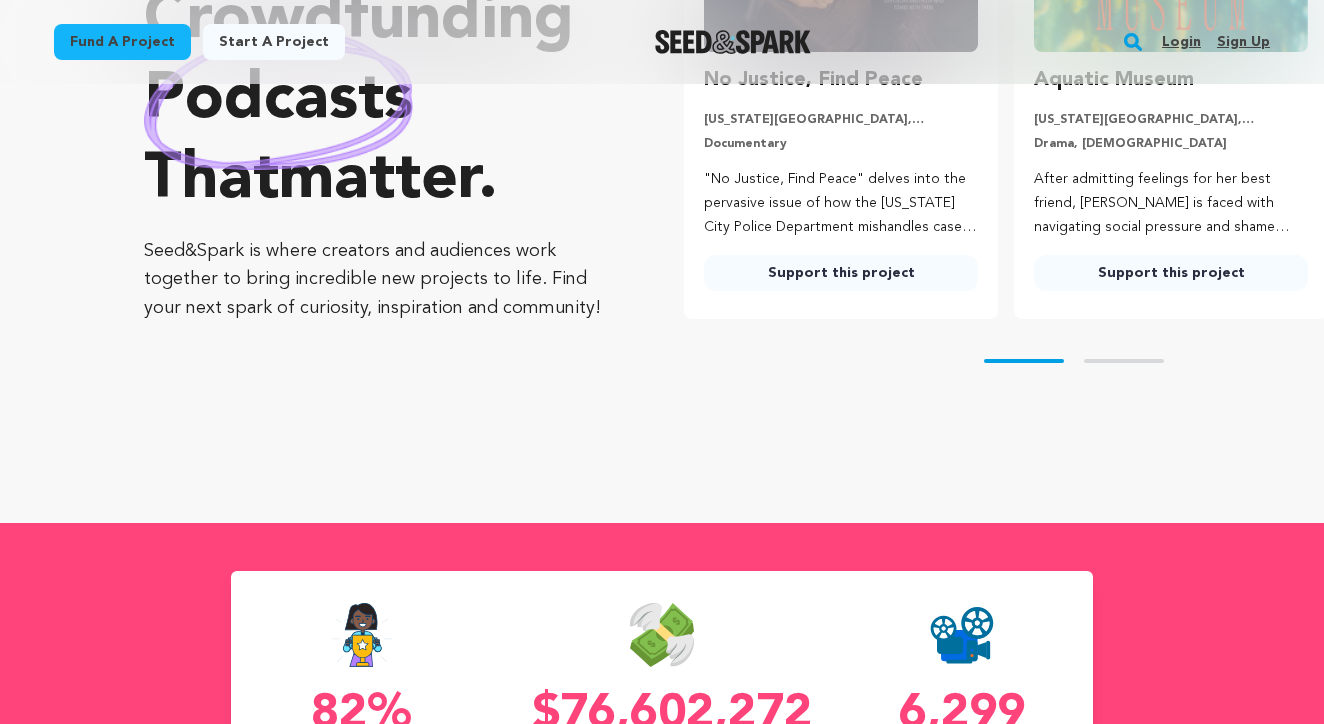 click on "Login" at bounding box center [1181, 42] 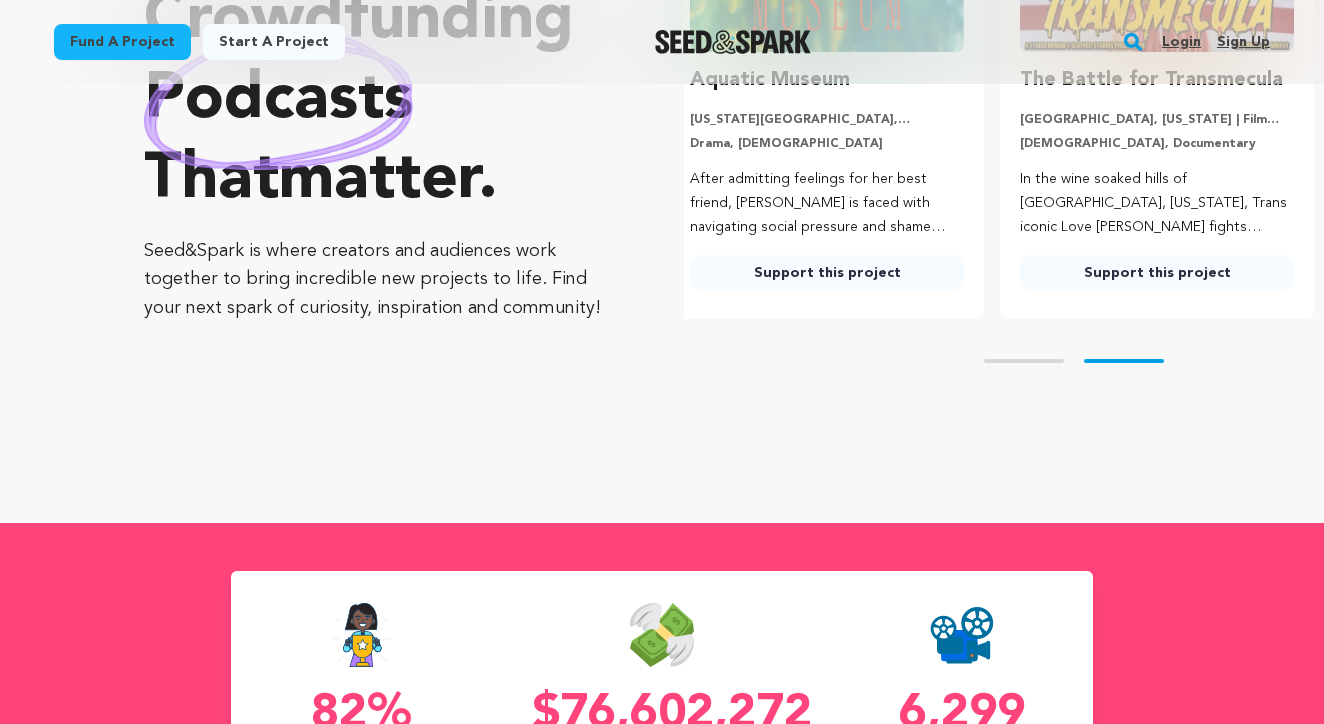 scroll, scrollTop: 0, scrollLeft: 346, axis: horizontal 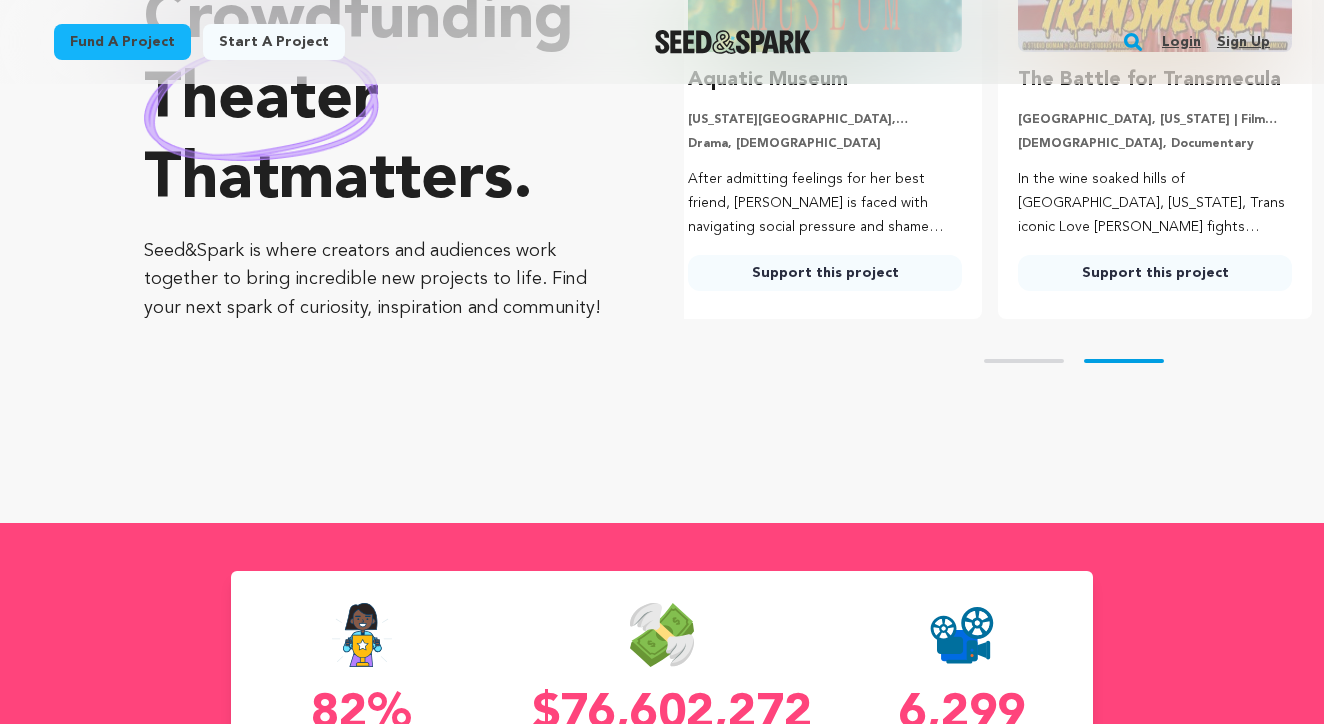 click on "Sign up" at bounding box center [1243, 42] 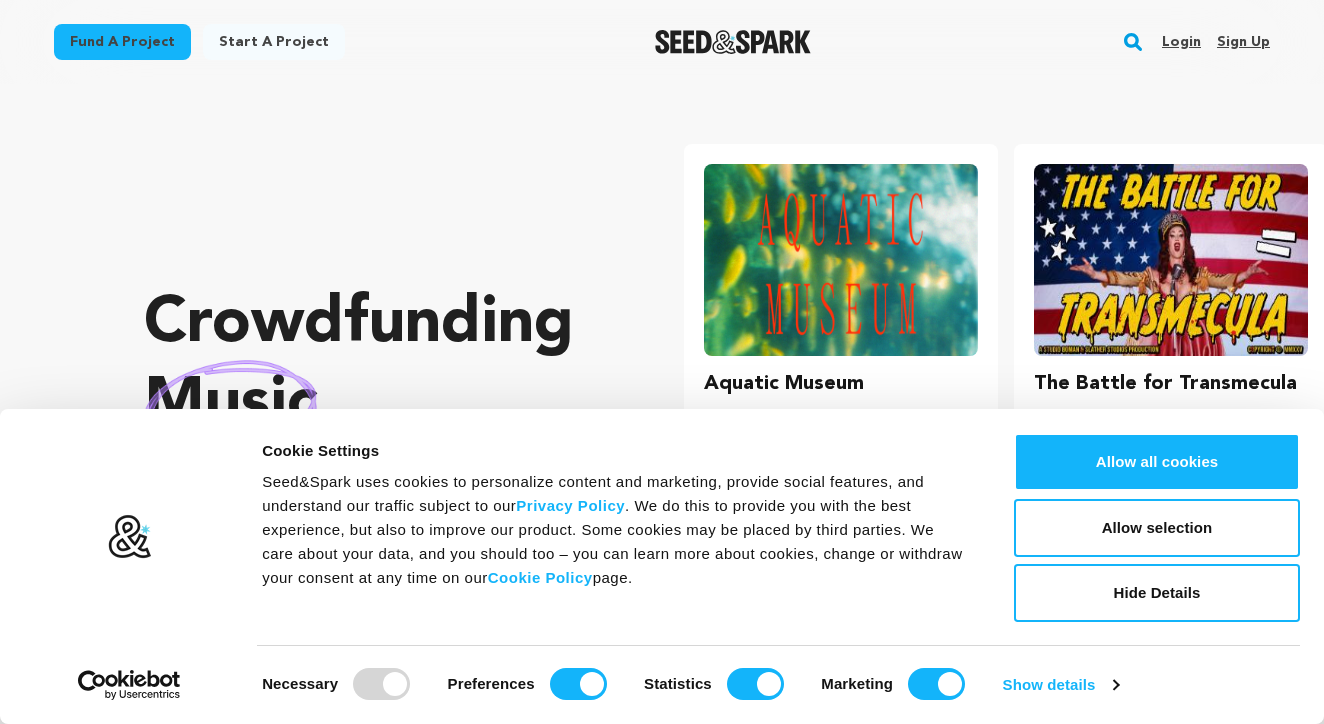 scroll, scrollTop: 0, scrollLeft: 0, axis: both 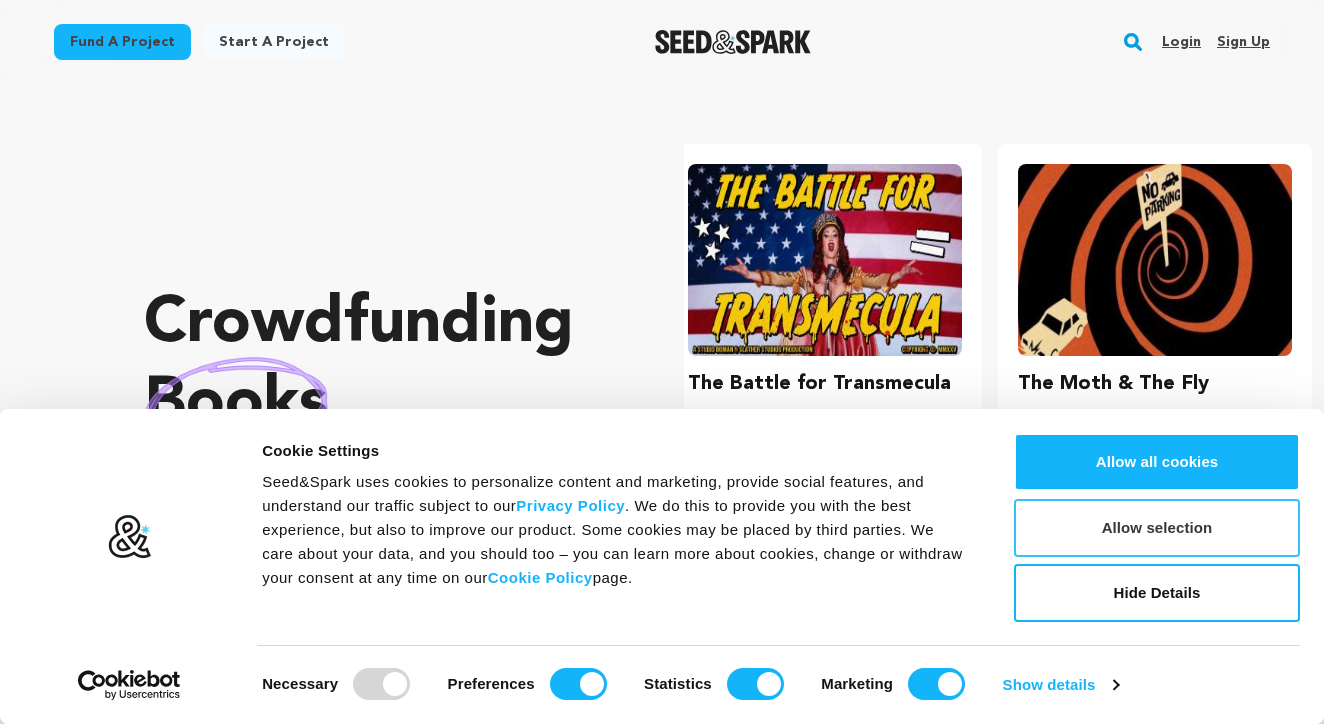 click on "Allow selection" at bounding box center (1157, 528) 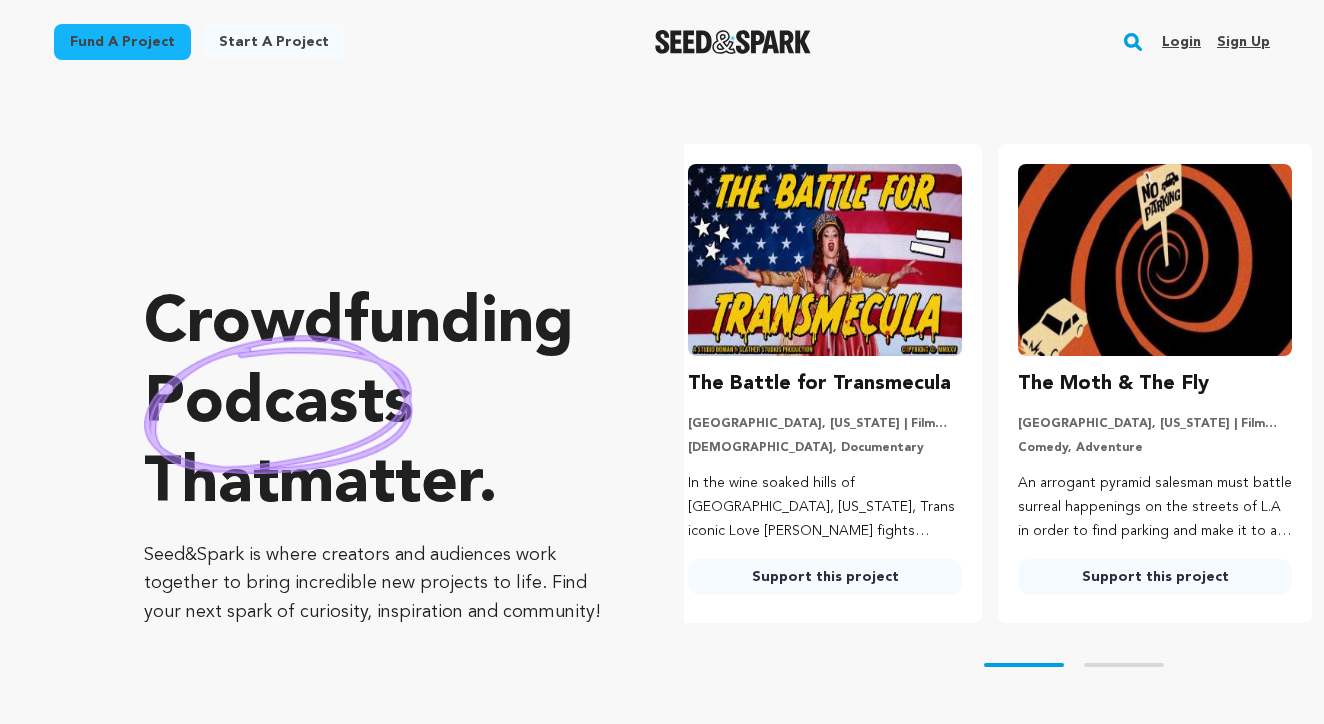 scroll, scrollTop: 0, scrollLeft: 0, axis: both 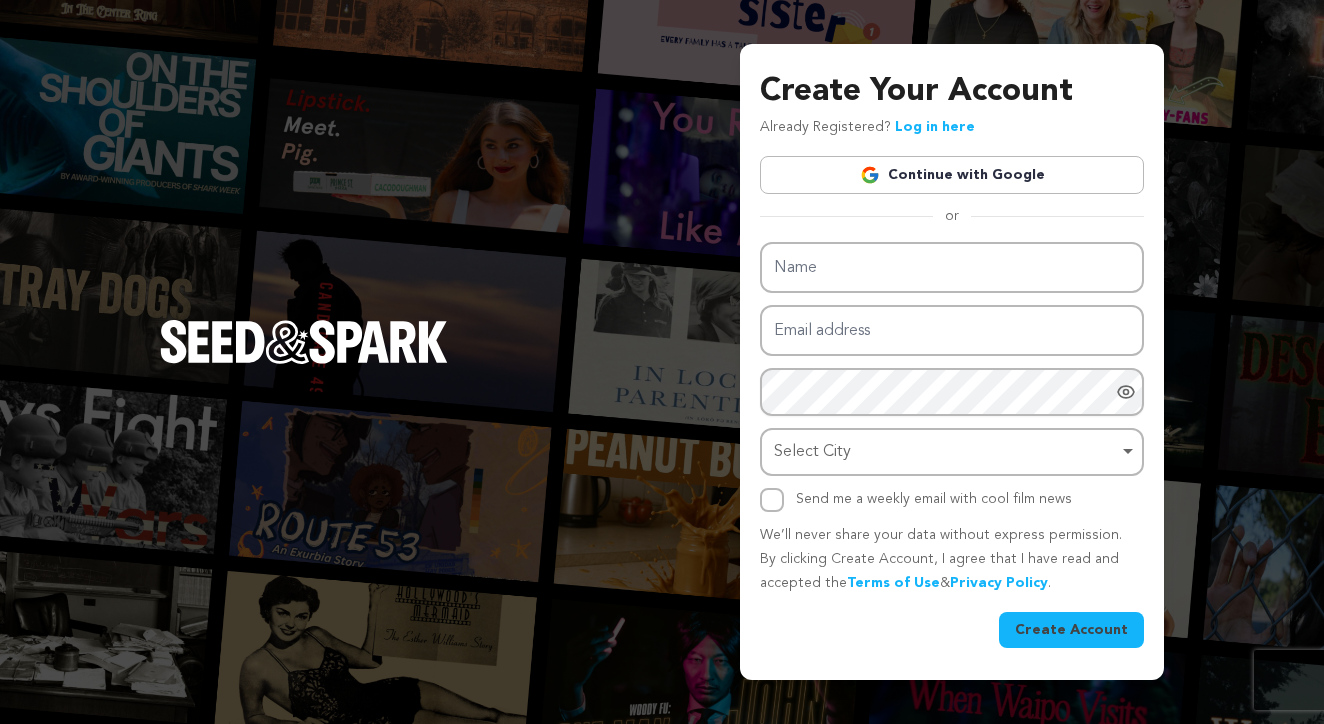click on "Continue with Google" at bounding box center [952, 175] 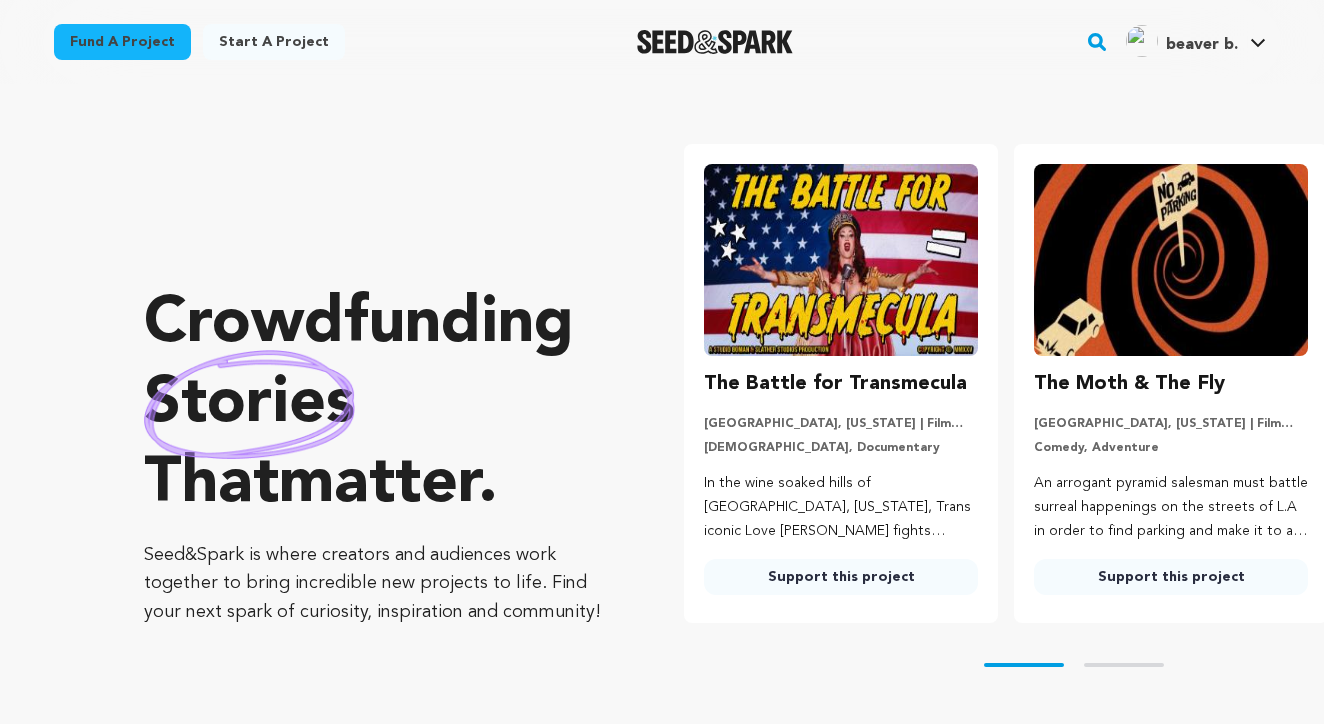 scroll, scrollTop: 0, scrollLeft: 0, axis: both 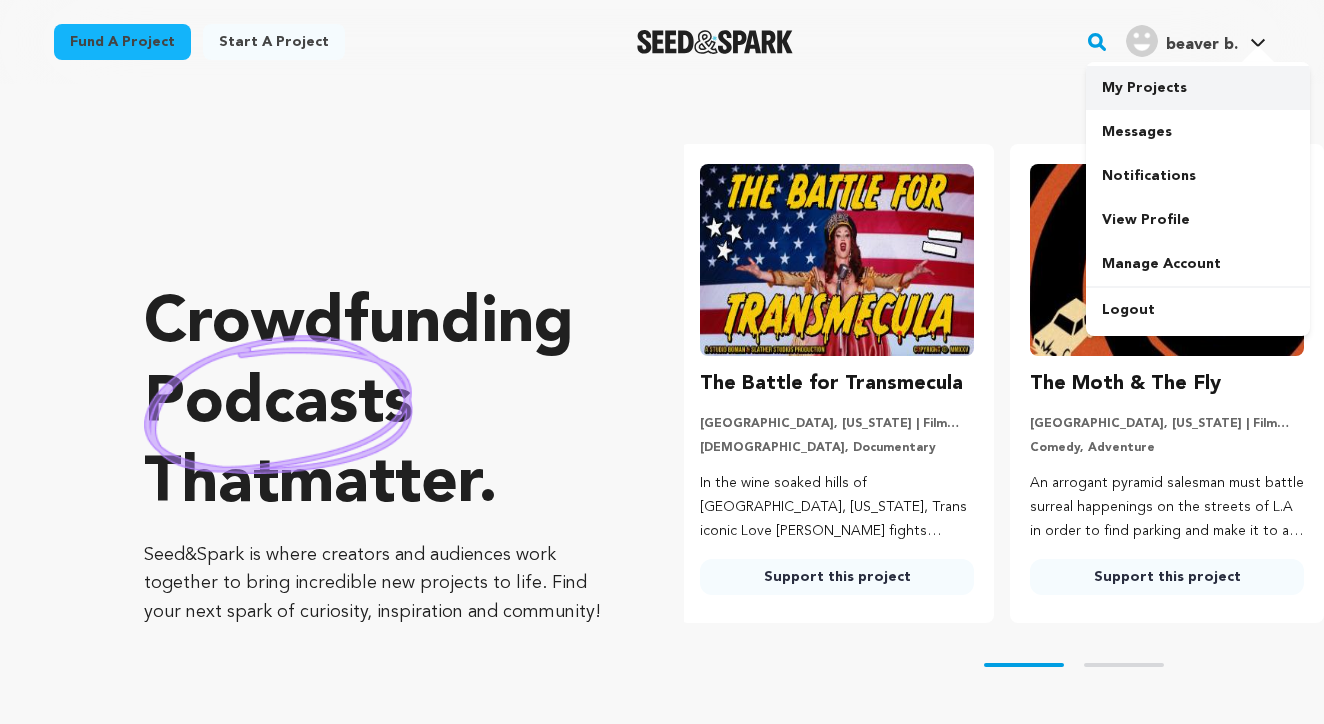 click on "My Projects" at bounding box center [1198, 88] 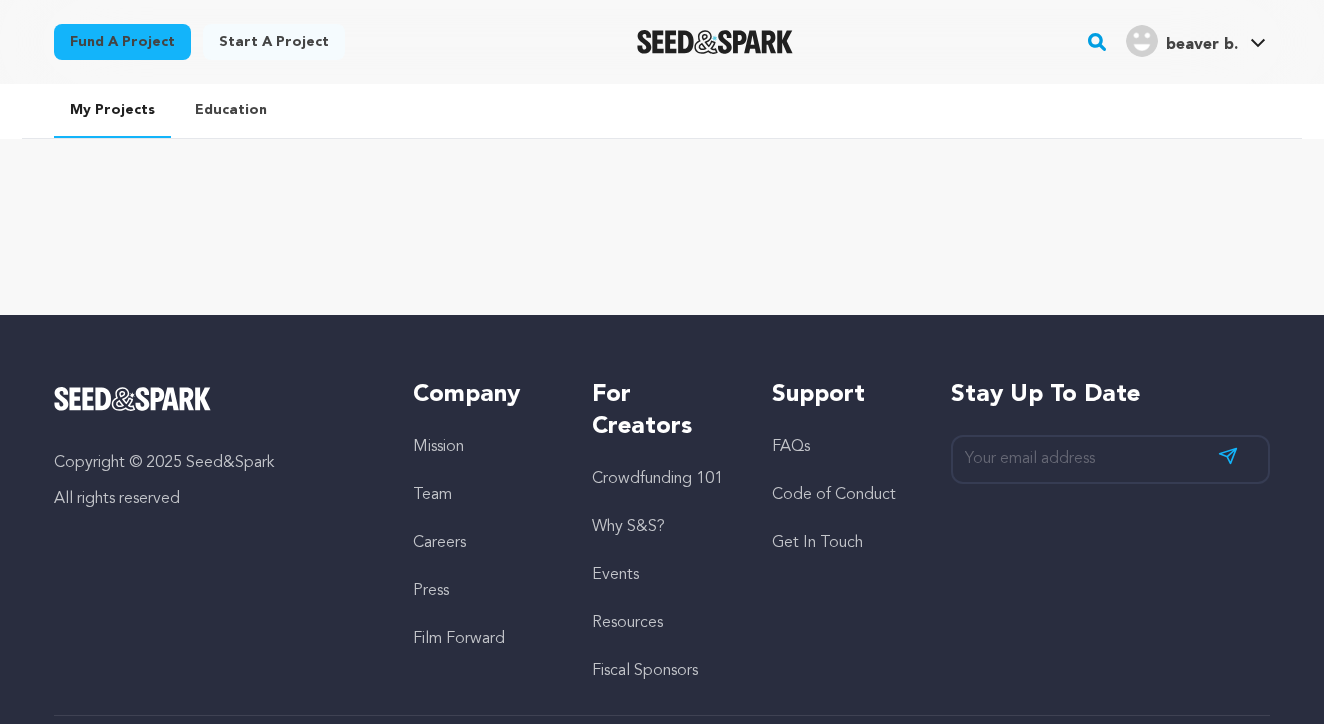 scroll, scrollTop: 0, scrollLeft: 0, axis: both 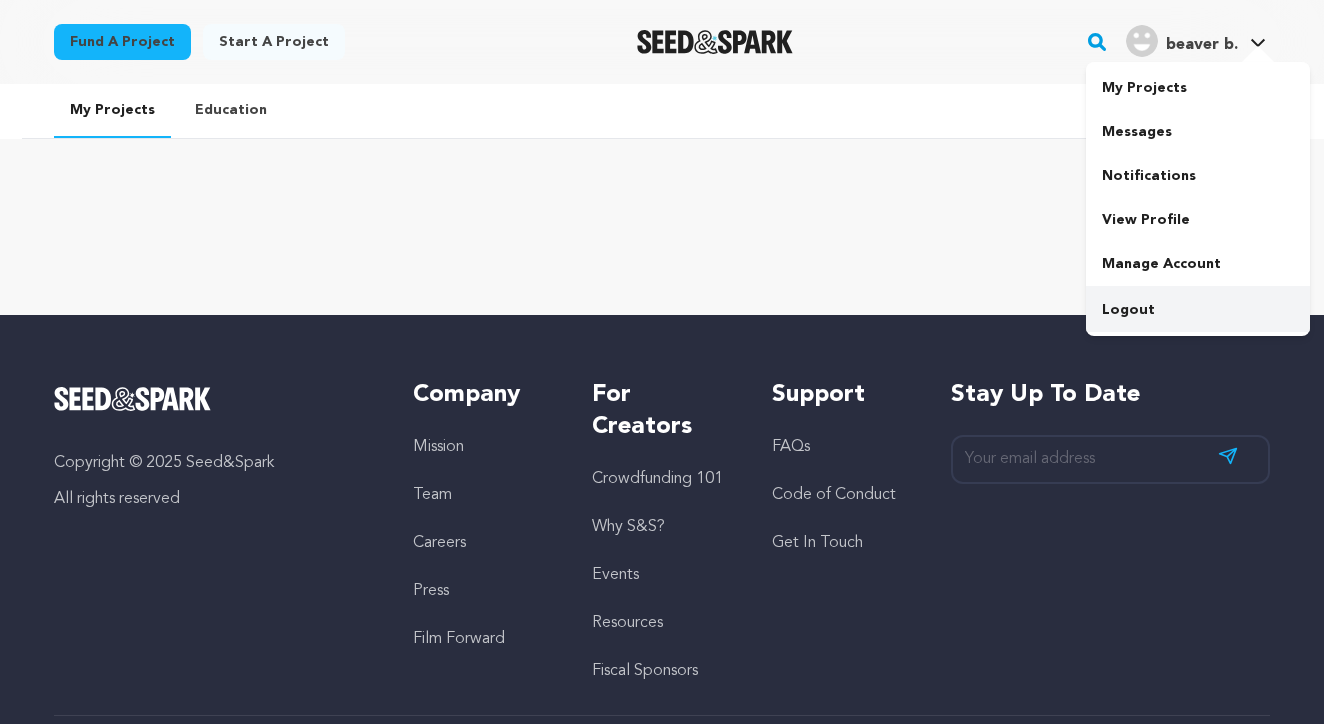 click on "Logout" at bounding box center (1198, 310) 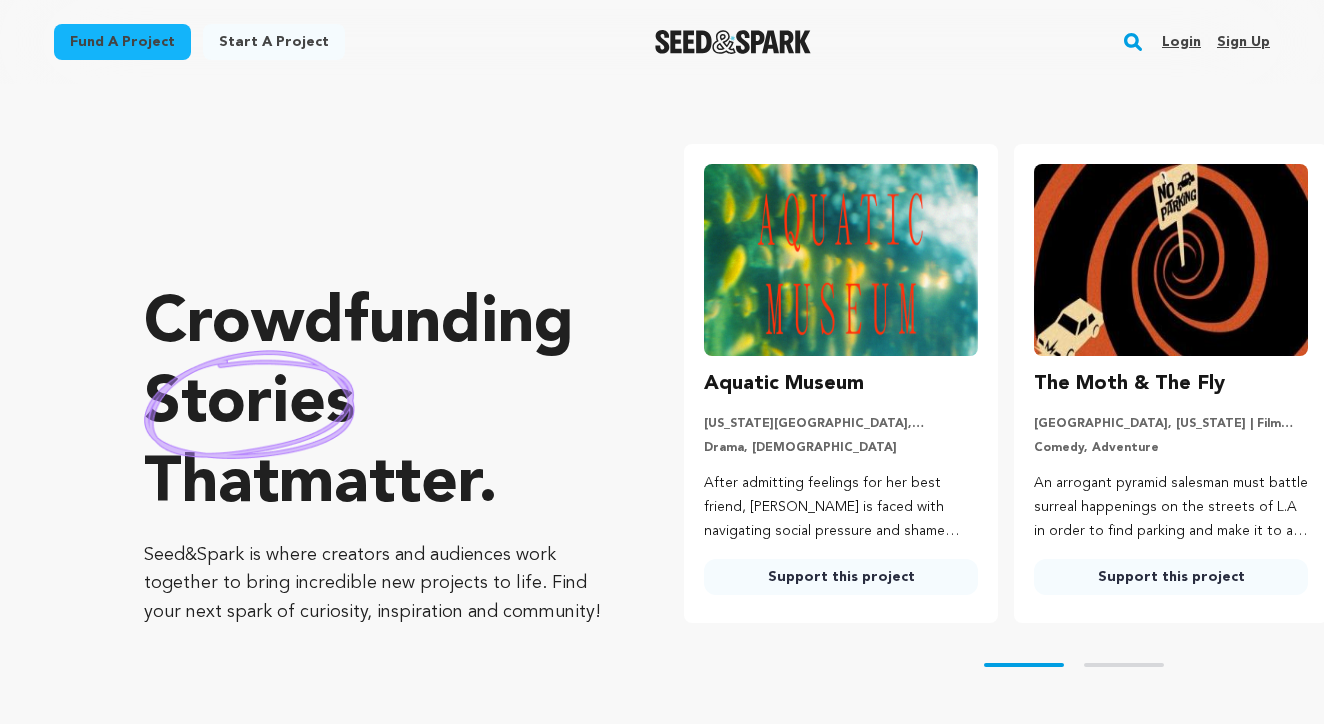 scroll, scrollTop: 0, scrollLeft: 0, axis: both 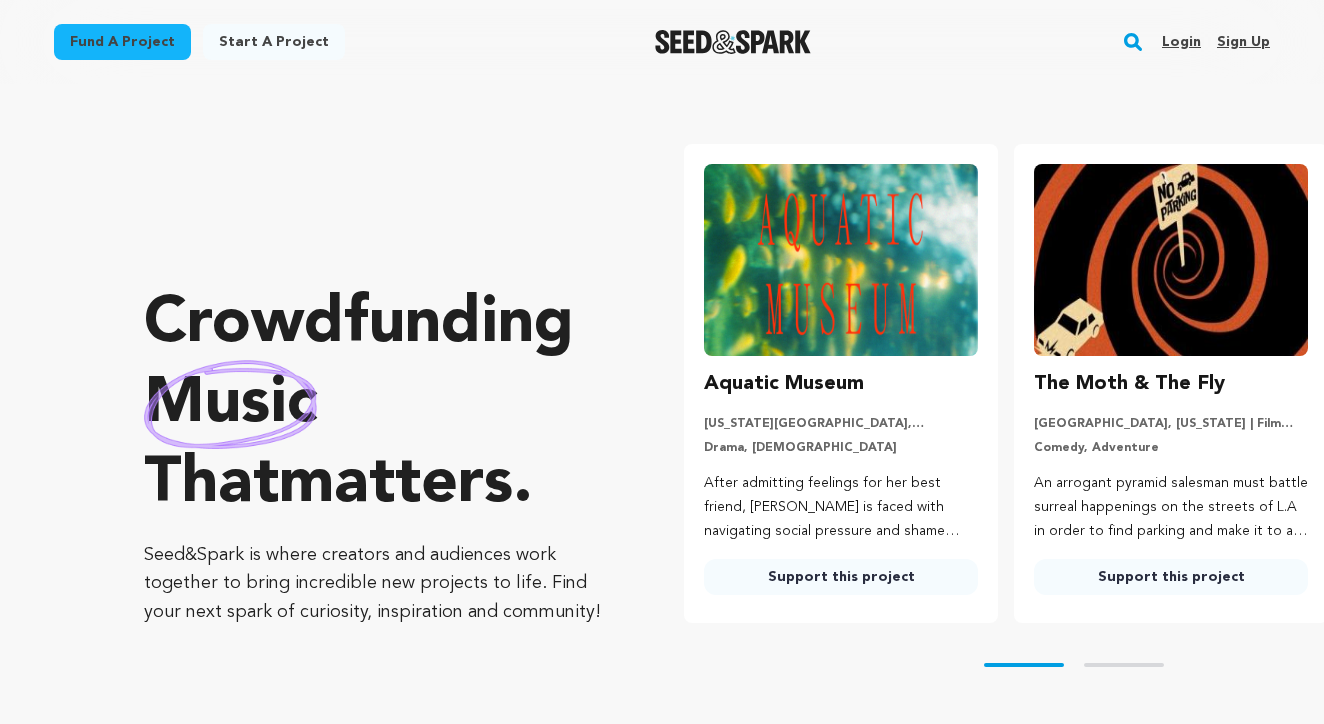 click on "Sign up" at bounding box center [1243, 42] 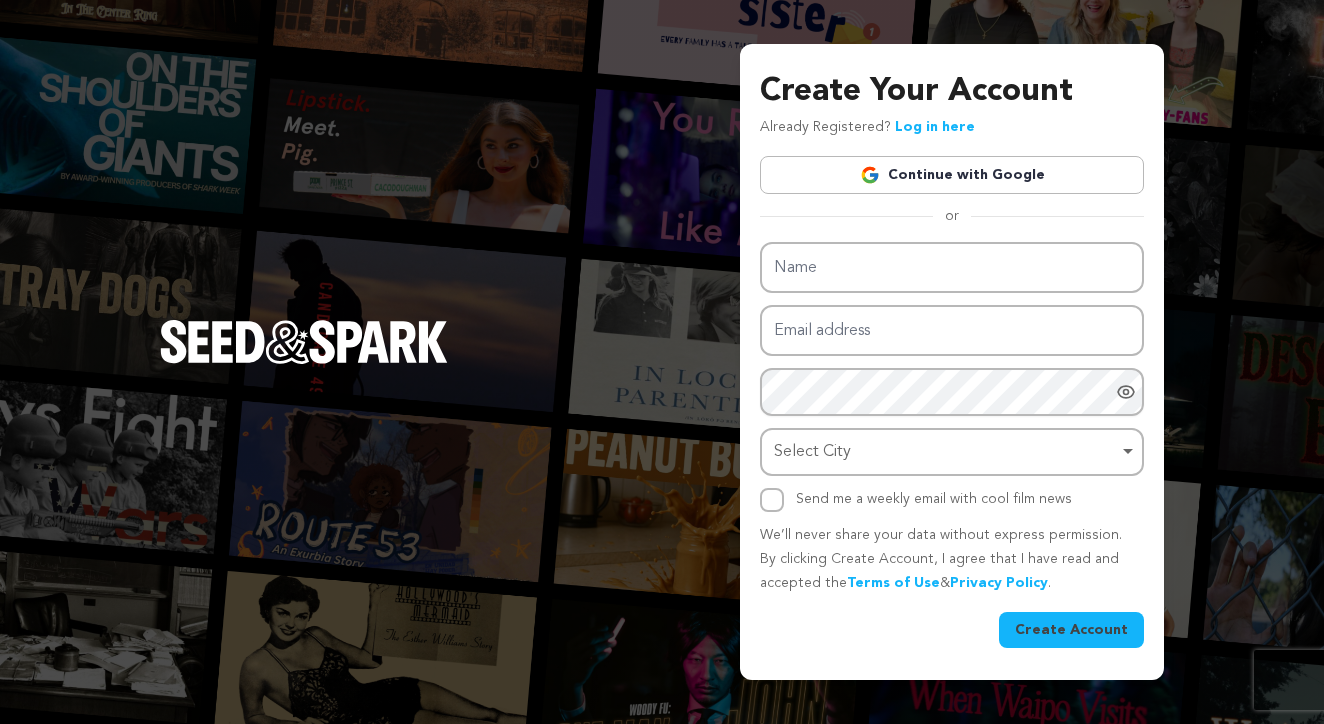 scroll, scrollTop: 0, scrollLeft: 0, axis: both 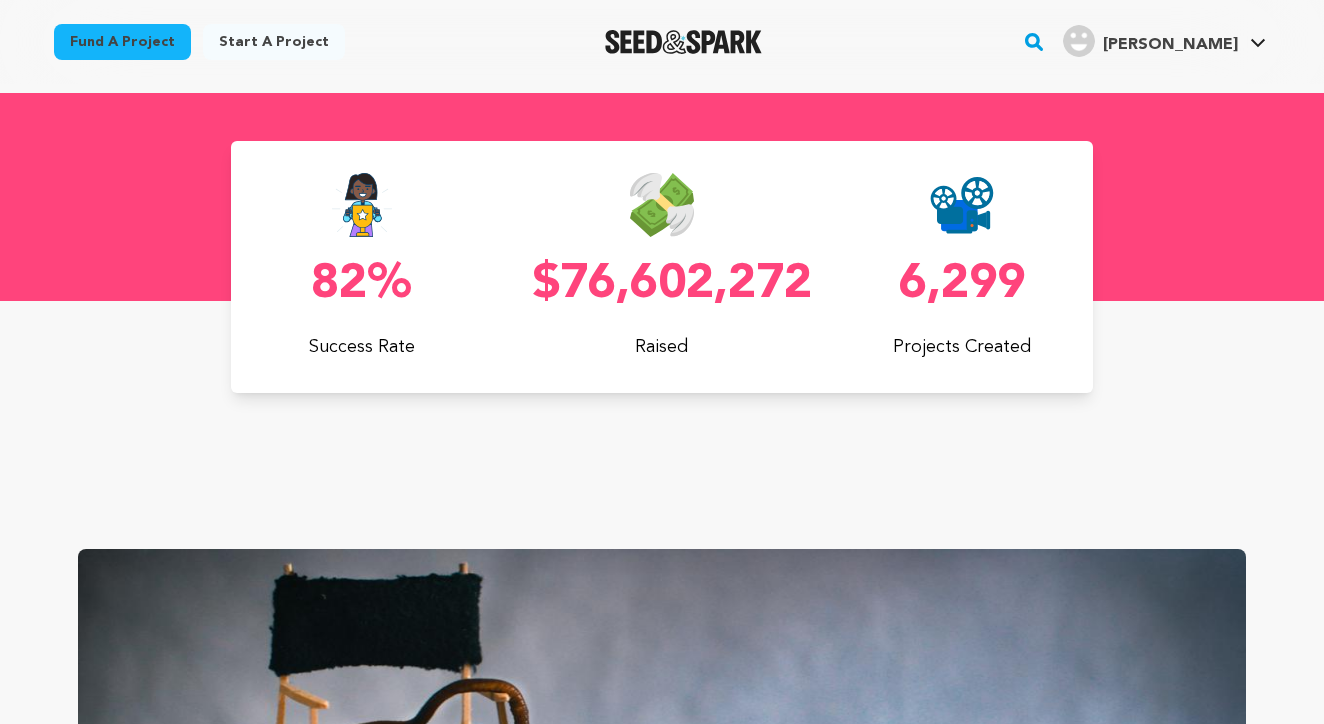 click on "Start a project" at bounding box center (274, 42) 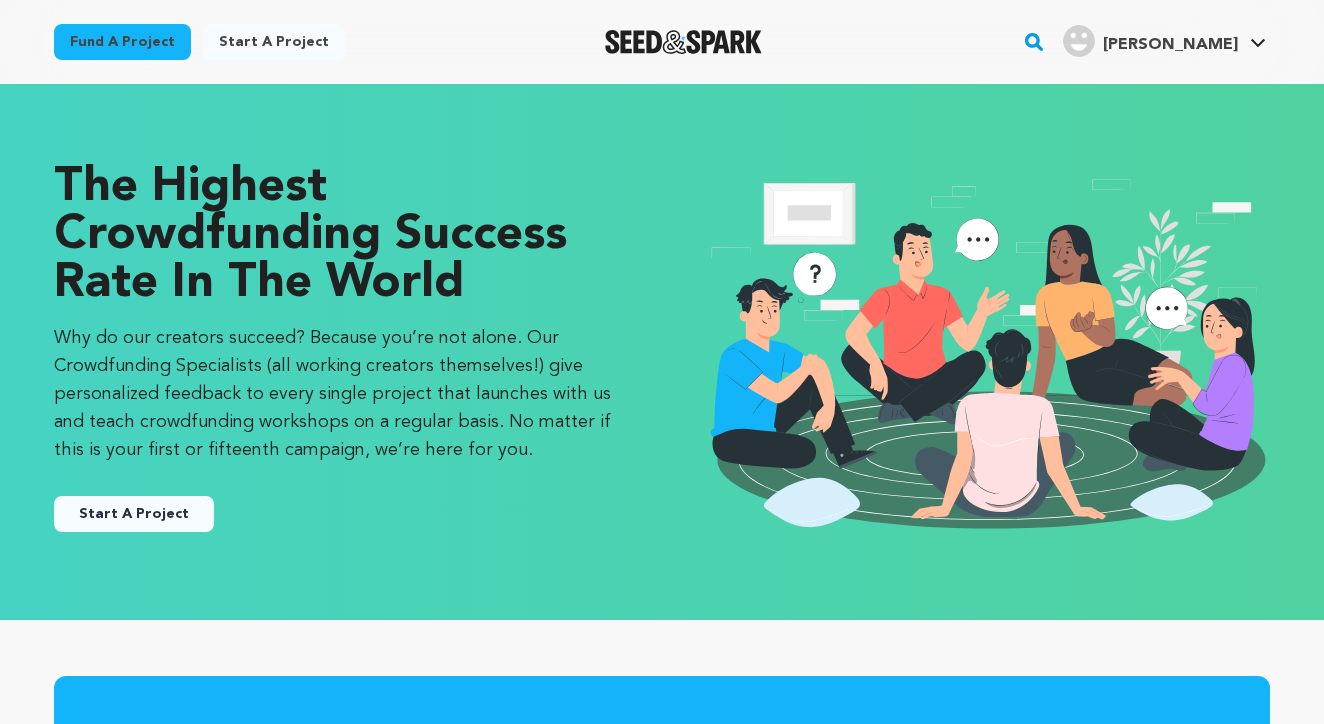 scroll, scrollTop: 0, scrollLeft: 0, axis: both 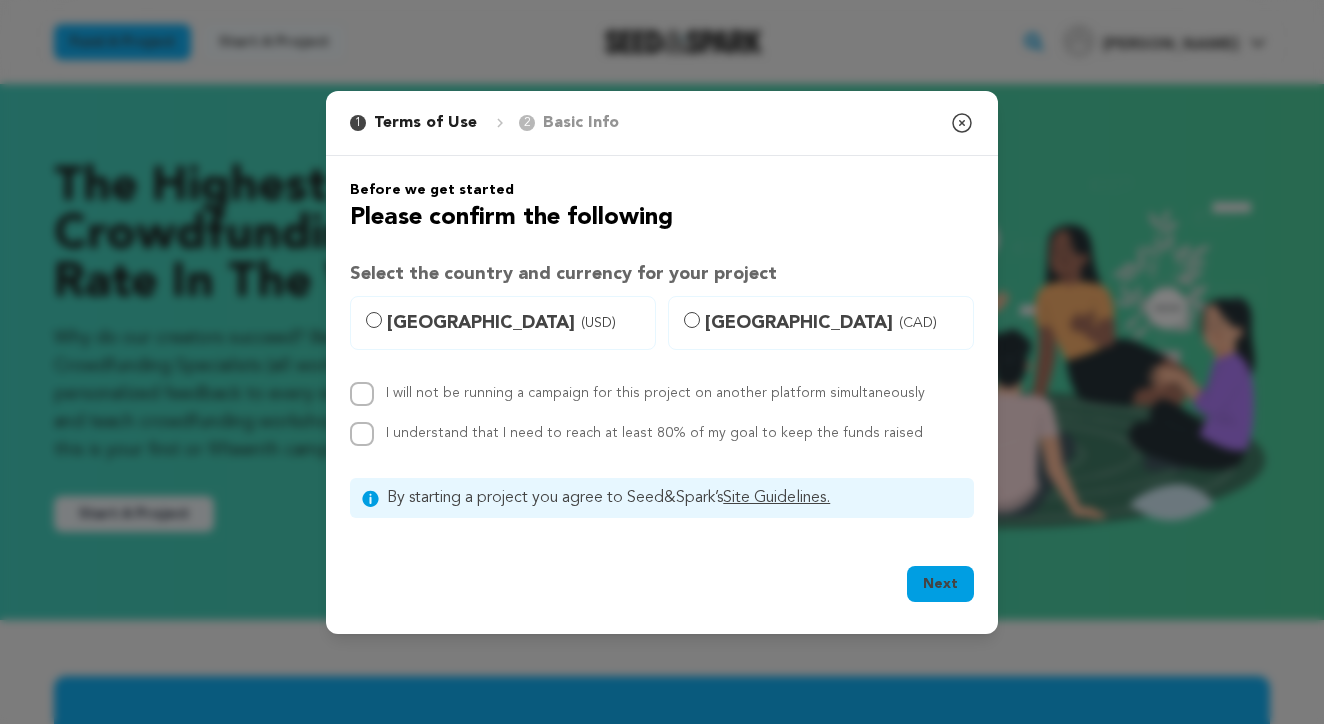 click on "[GEOGRAPHIC_DATA]
(USD)" at bounding box center (374, 320) 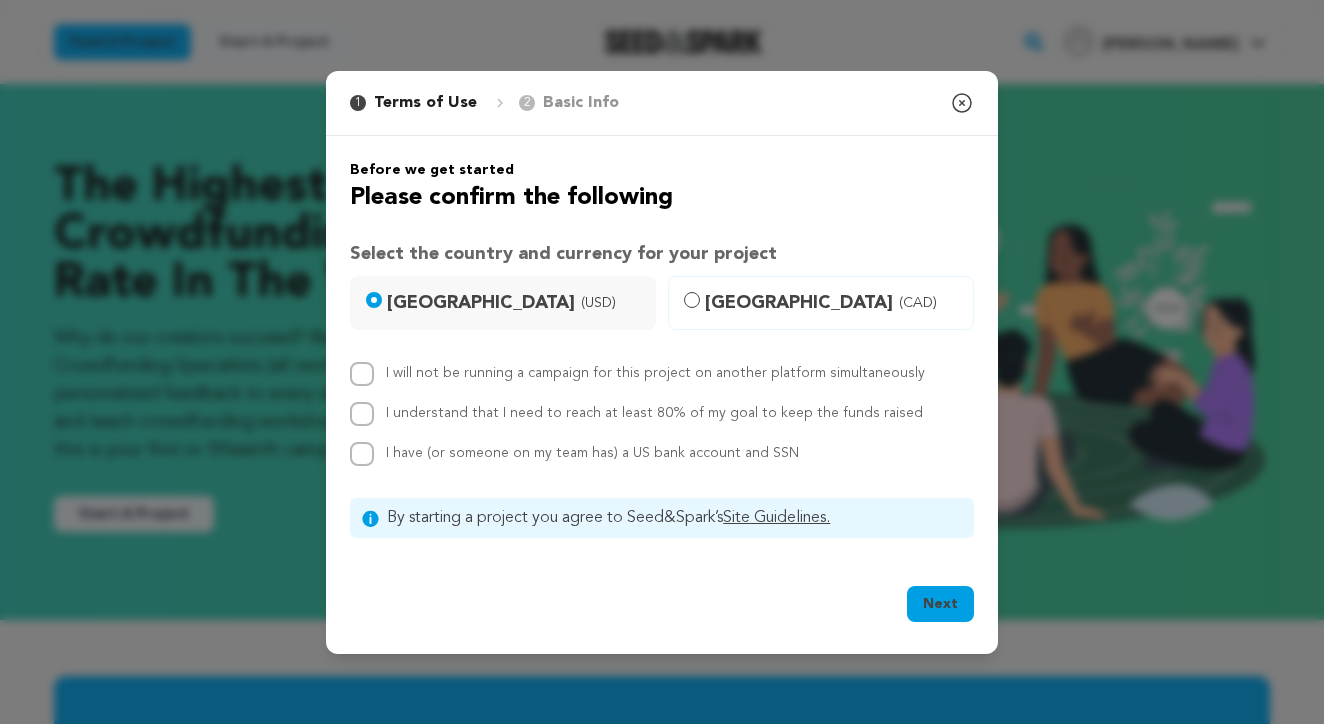 click on "I have (or someone on my team has) a US bank account and SSN" at bounding box center (362, 454) 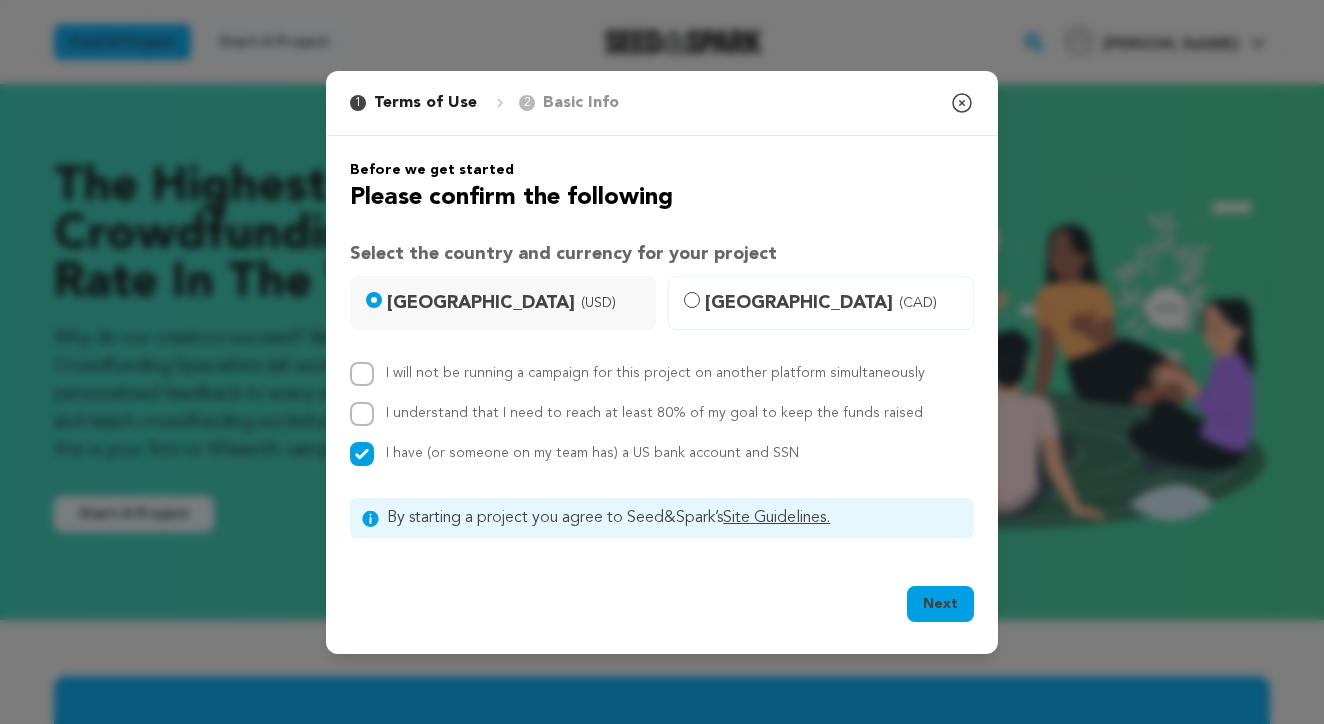 click on "I understand that I need to reach at least 80% of my goal to keep the
funds raised" at bounding box center (362, 414) 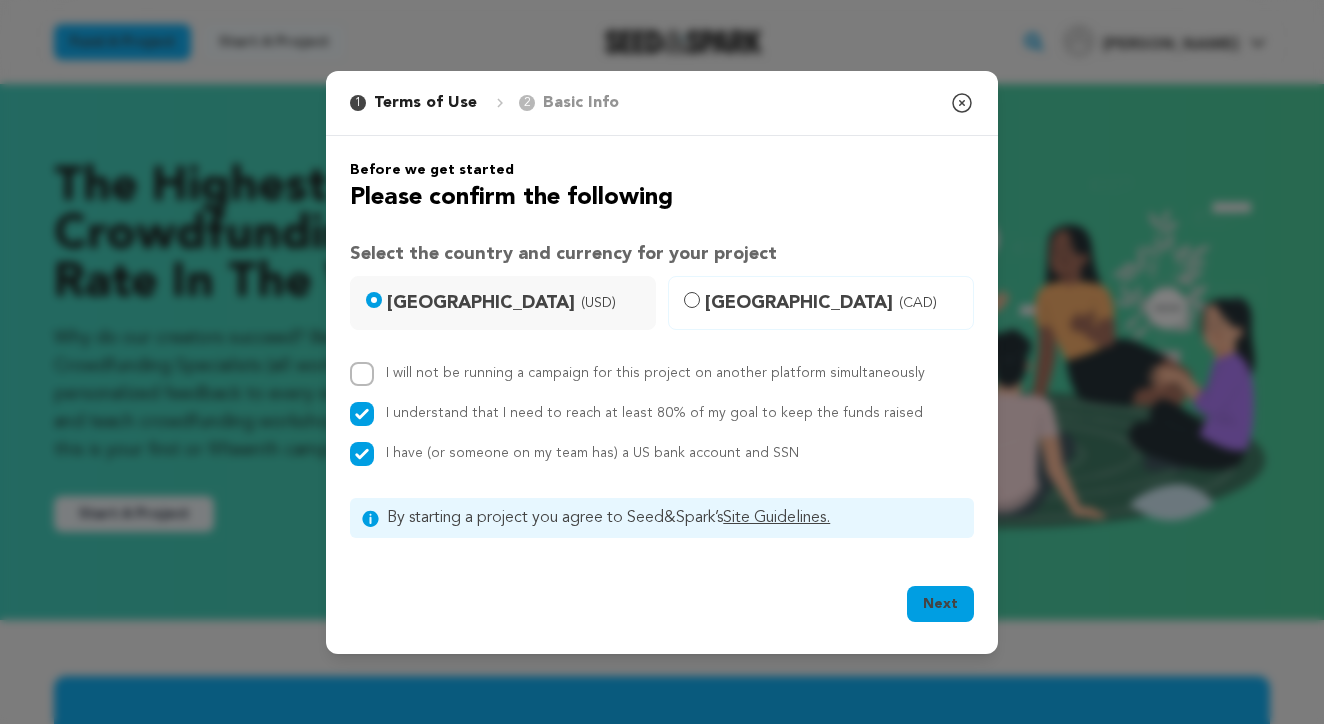 click on "I will not be running a campaign for this project on another platform
simultaneously" at bounding box center [362, 374] 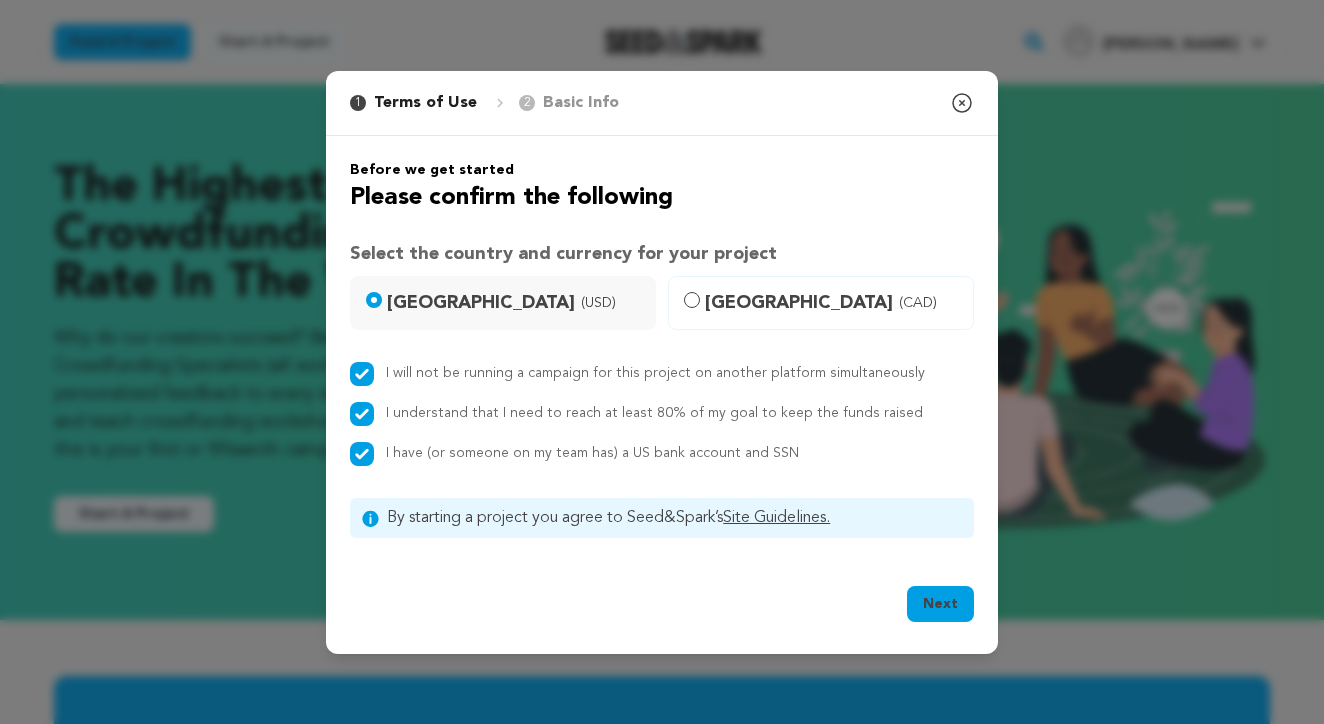 click on "Next" at bounding box center (940, 604) 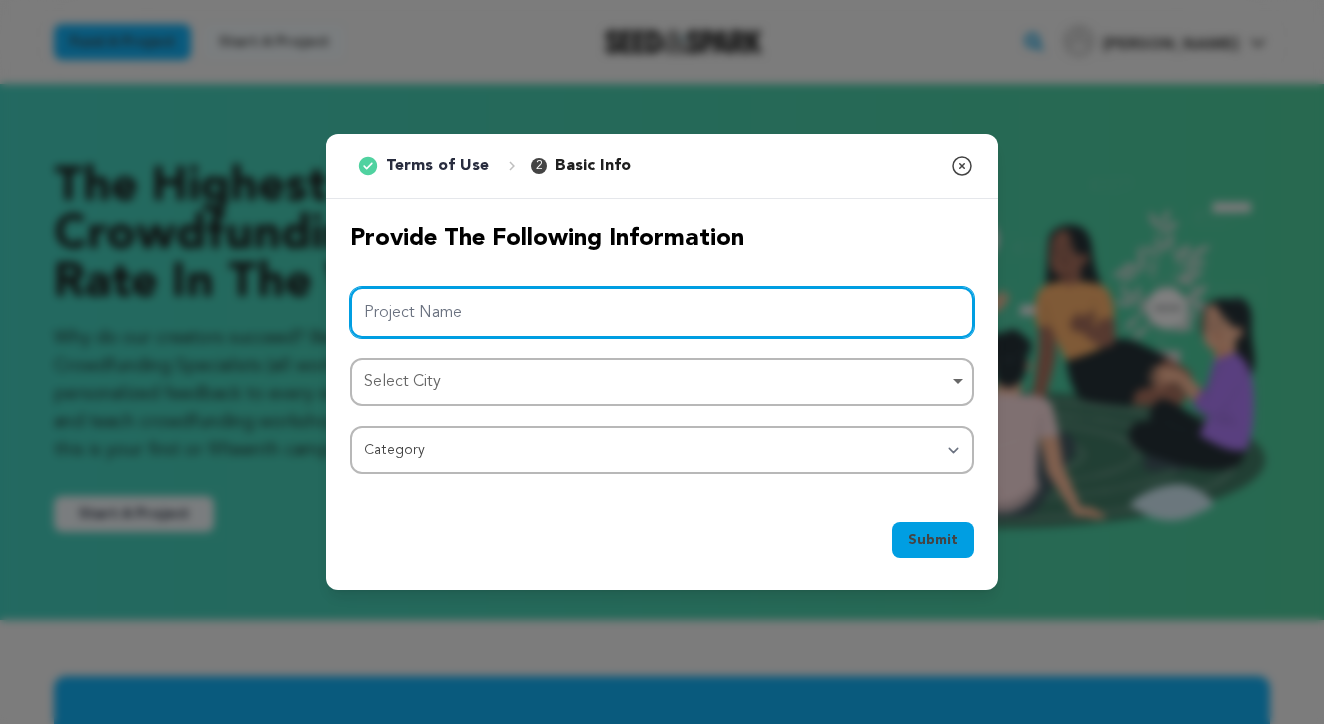click on "Project Name" at bounding box center [662, 312] 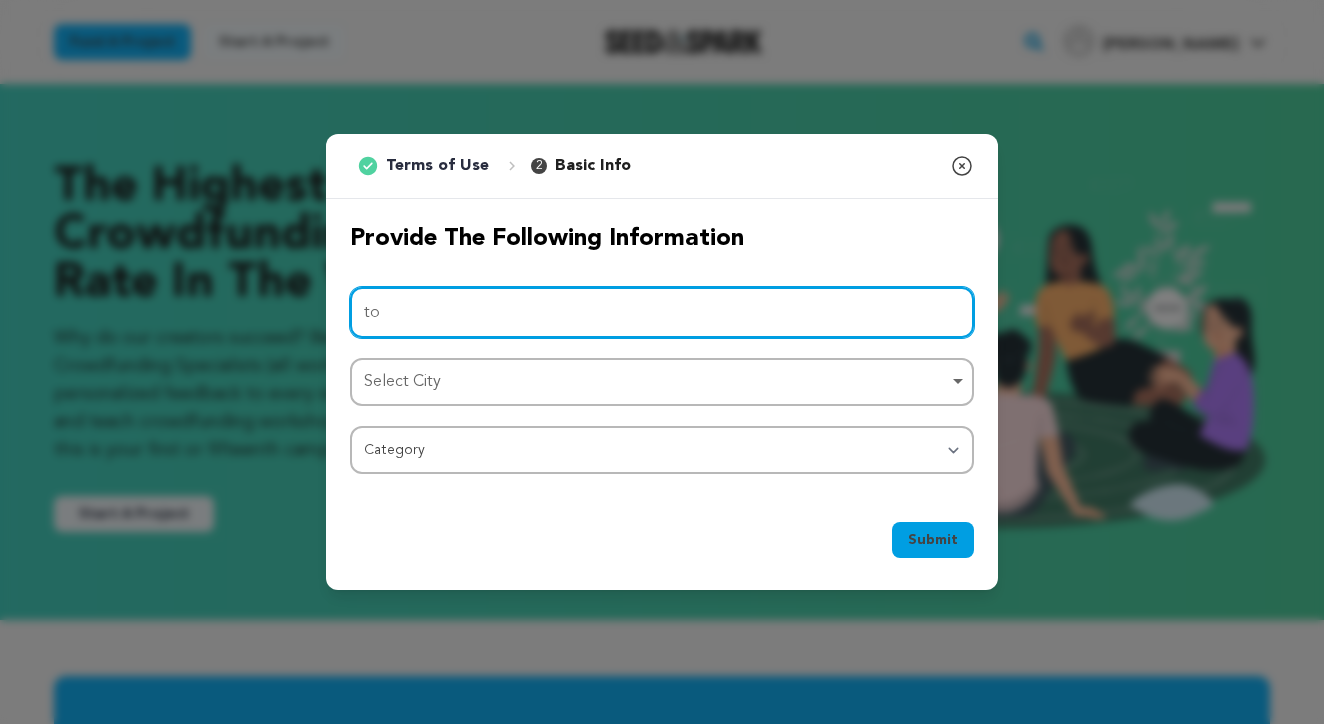 type on "t" 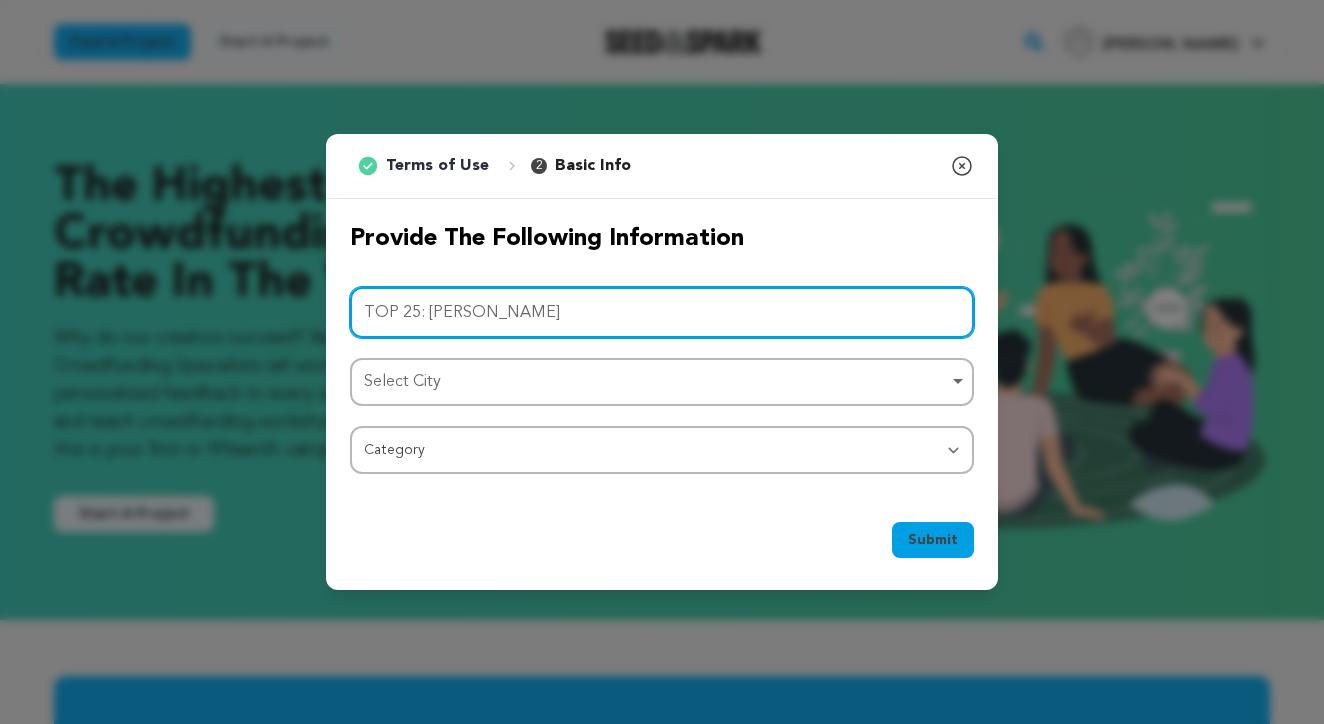 click on "TOP 25: ASSATA SHAKUR" at bounding box center [662, 312] 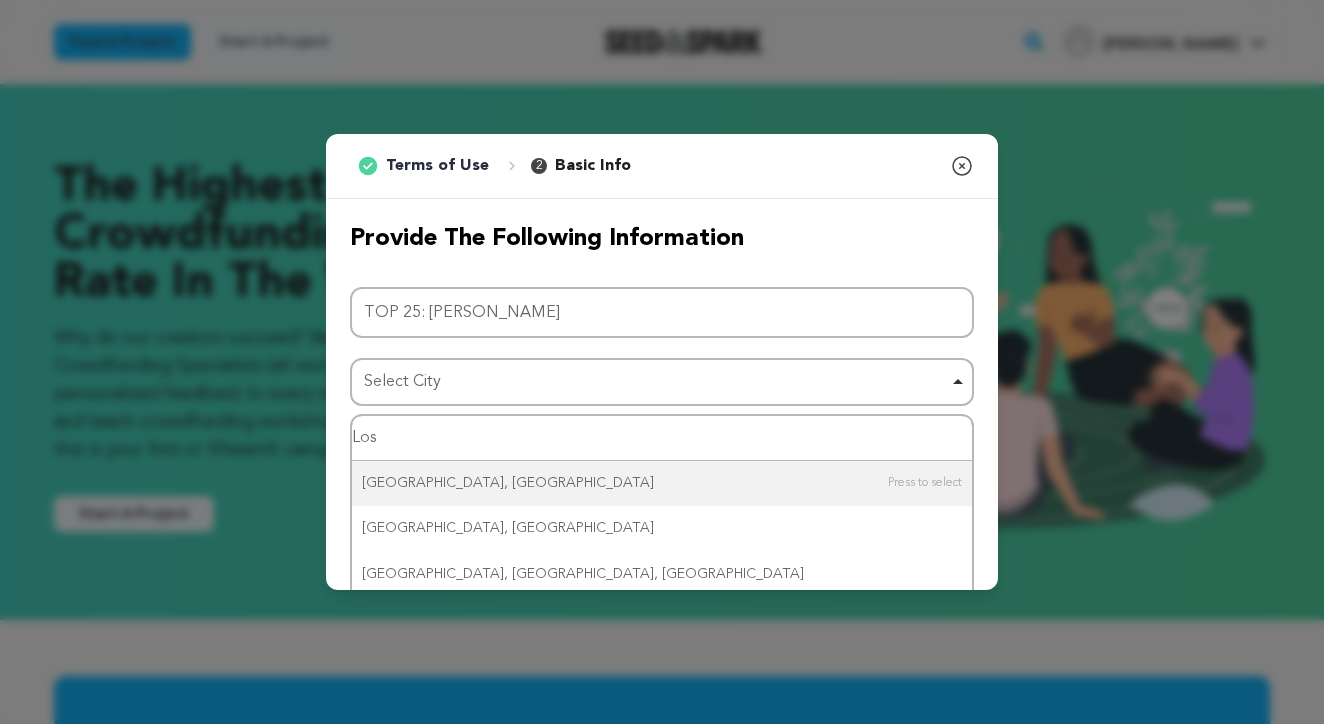 type on "Los a" 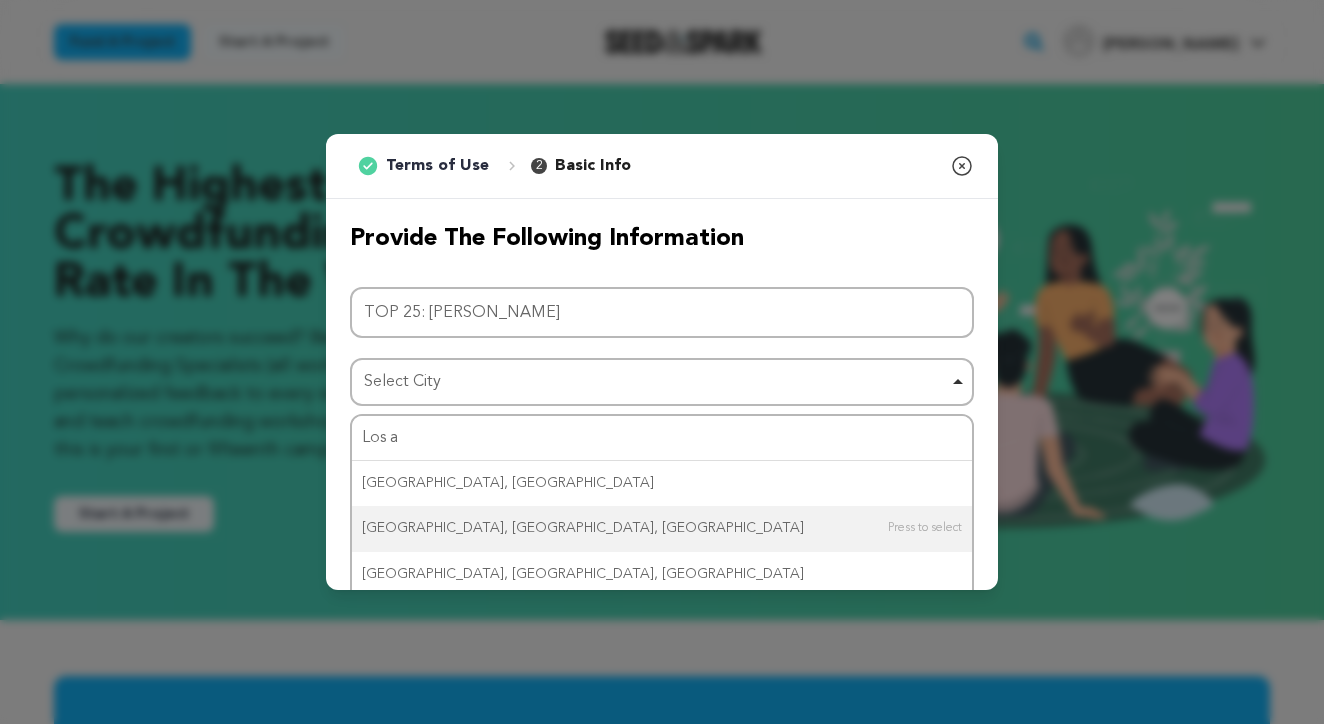 type 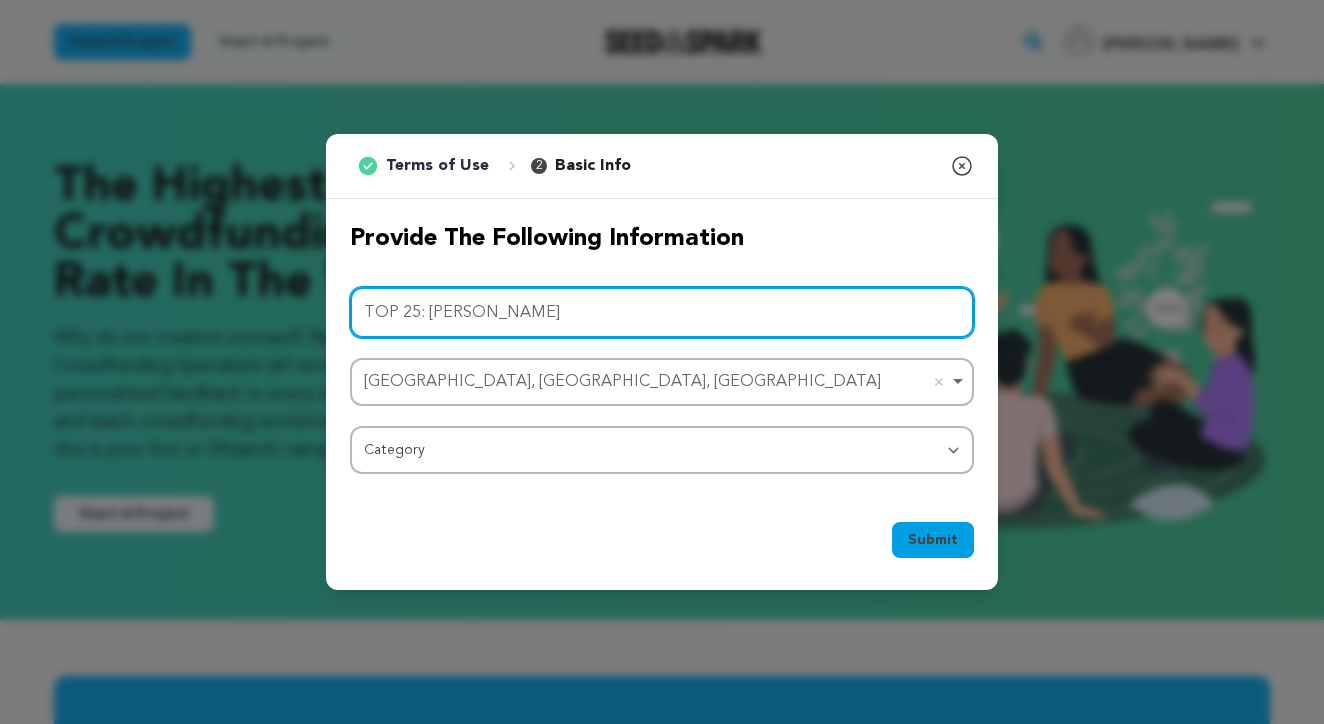 click on "TOP 25: ASSATA SHAKUR" at bounding box center [662, 312] 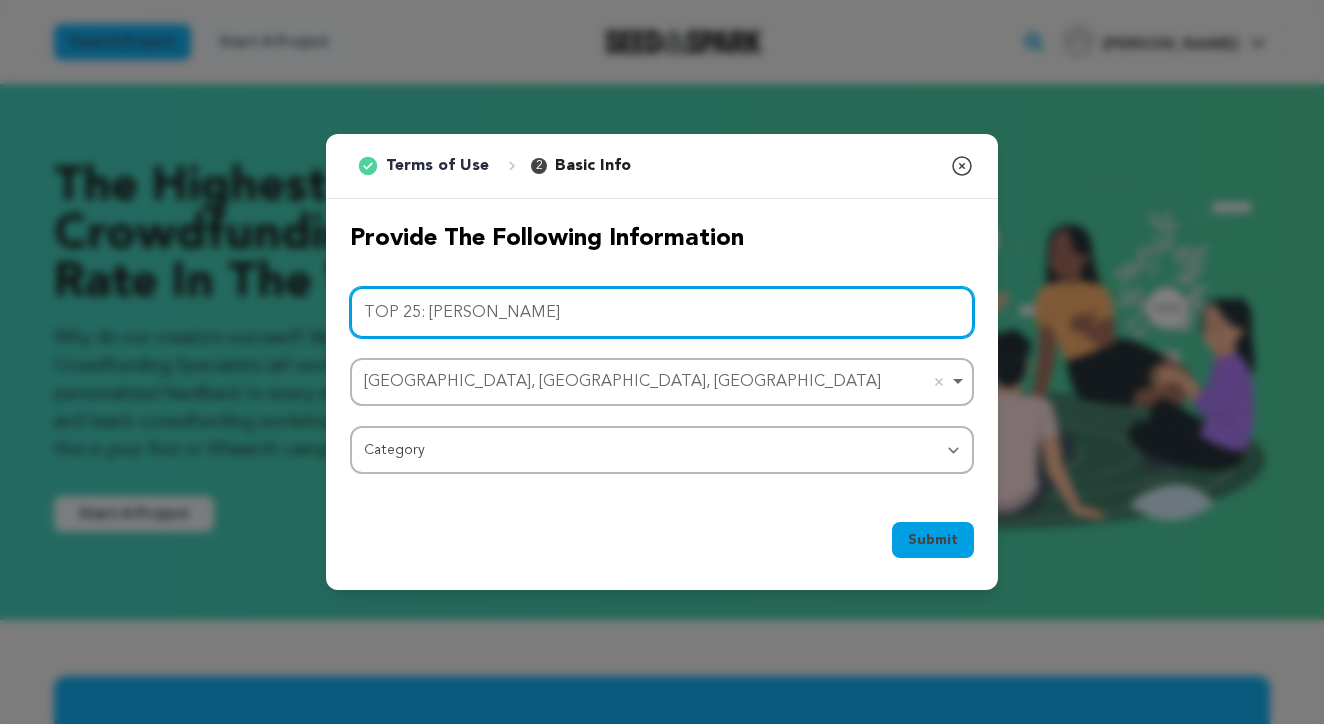 click on "TOP 25: Assata SHAKUR" at bounding box center [662, 312] 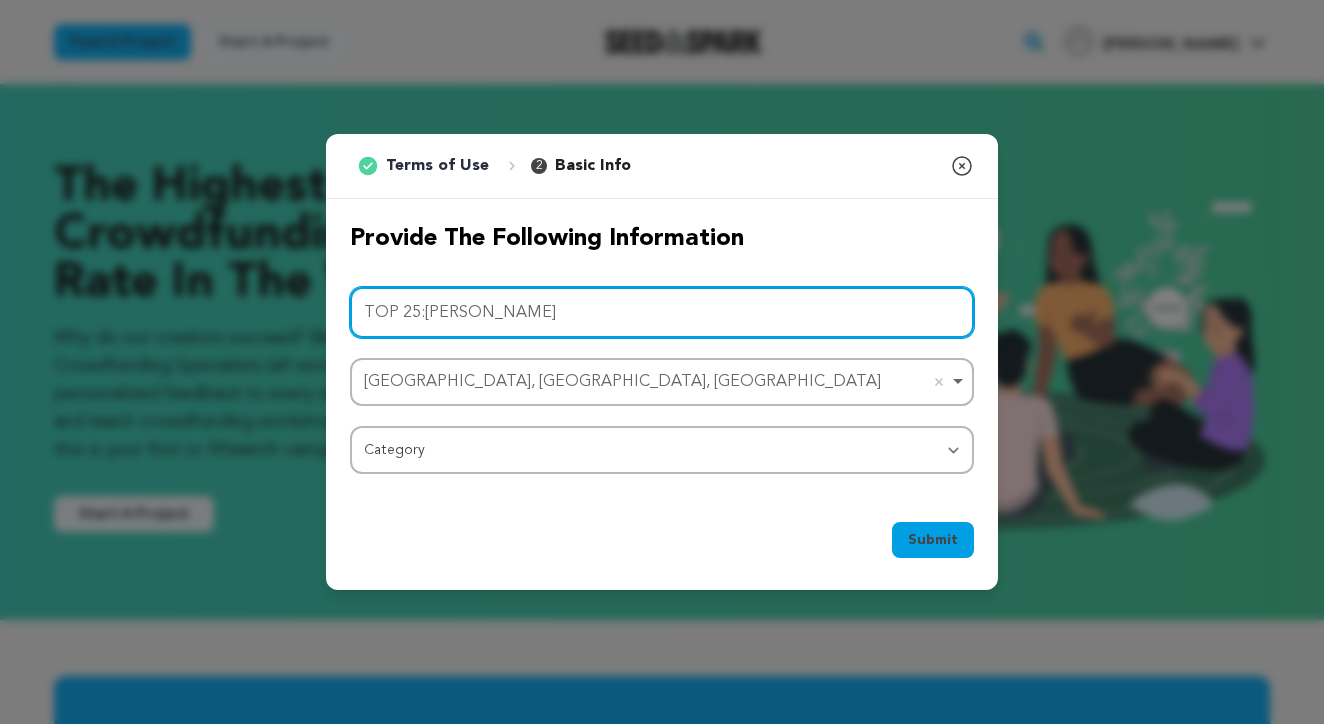 type on "TOP 25:[PERSON_NAME]" 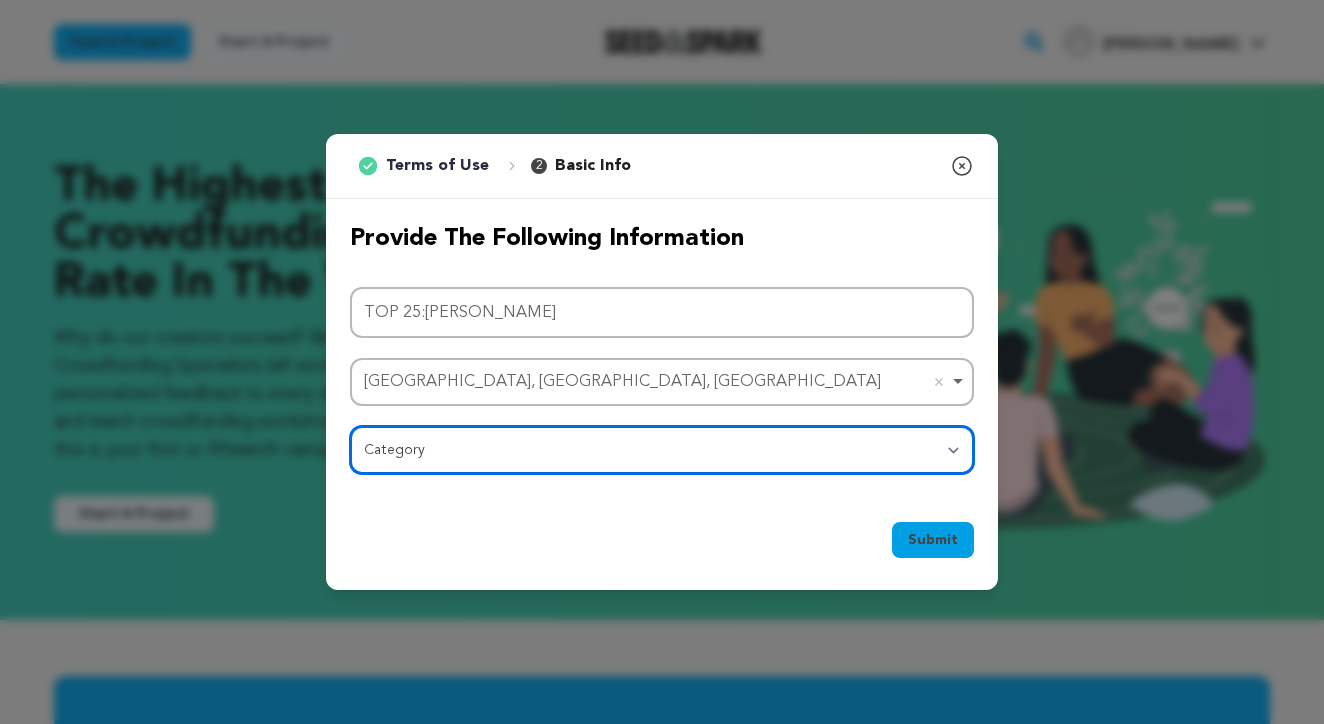 select on "383" 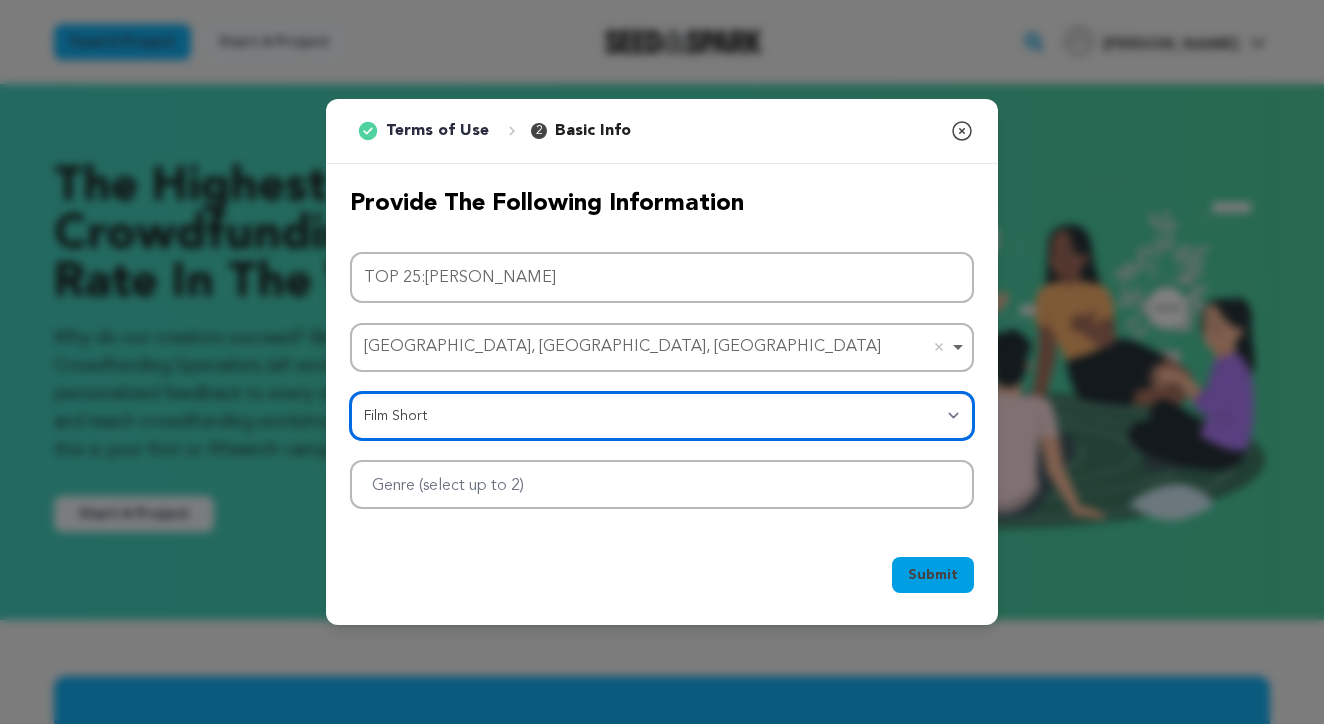 click at bounding box center (662, 484) 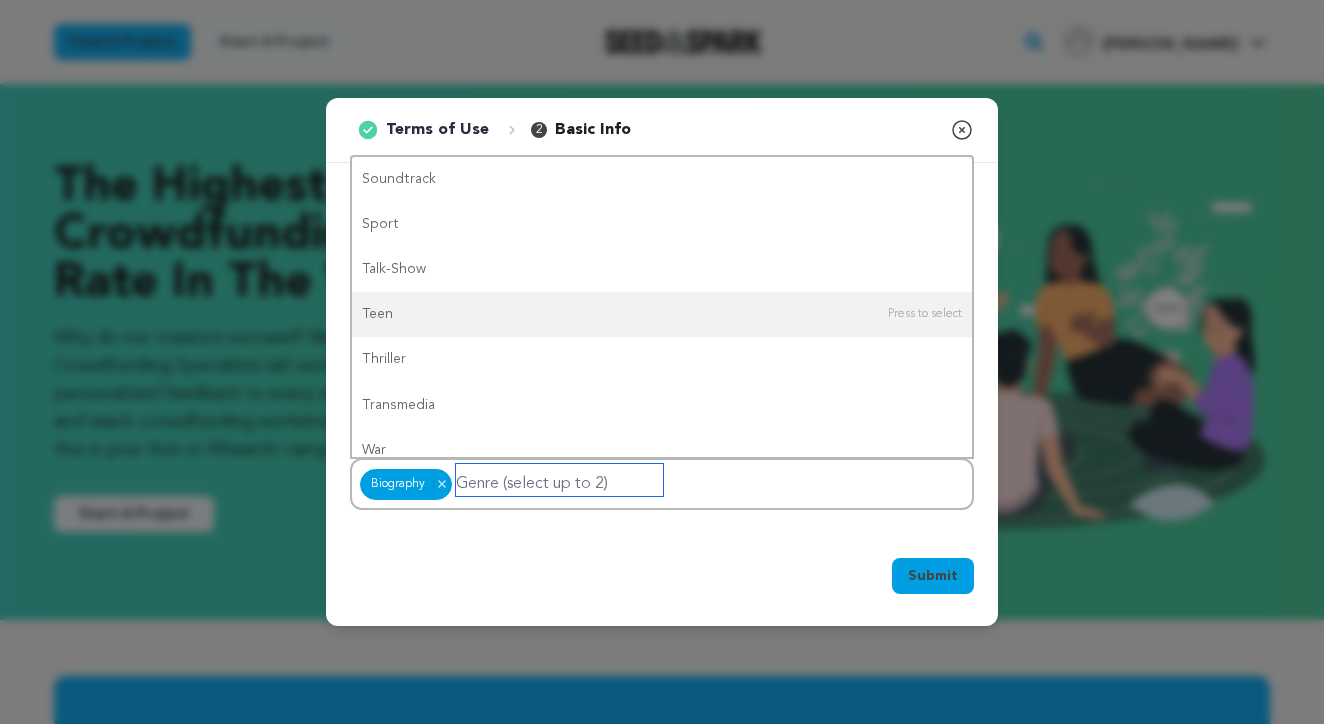 scroll, scrollTop: 1502, scrollLeft: 0, axis: vertical 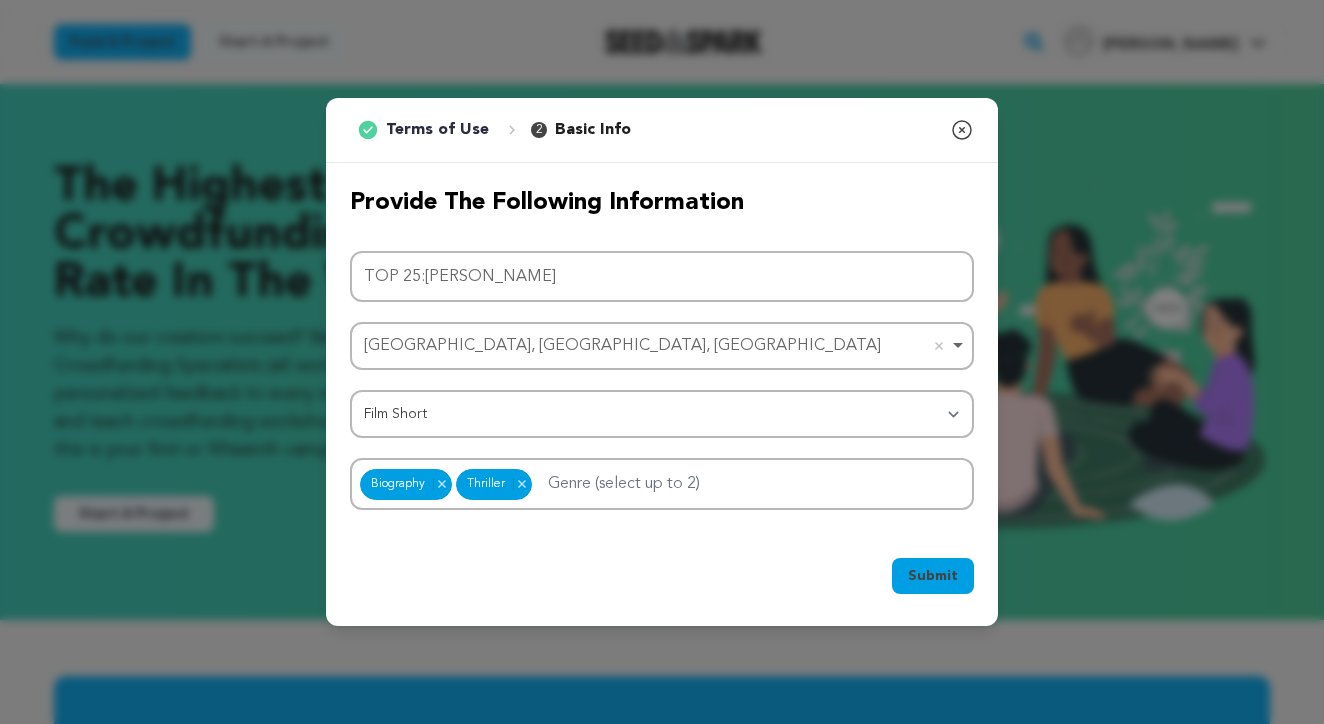 click on "Submit" at bounding box center (933, 576) 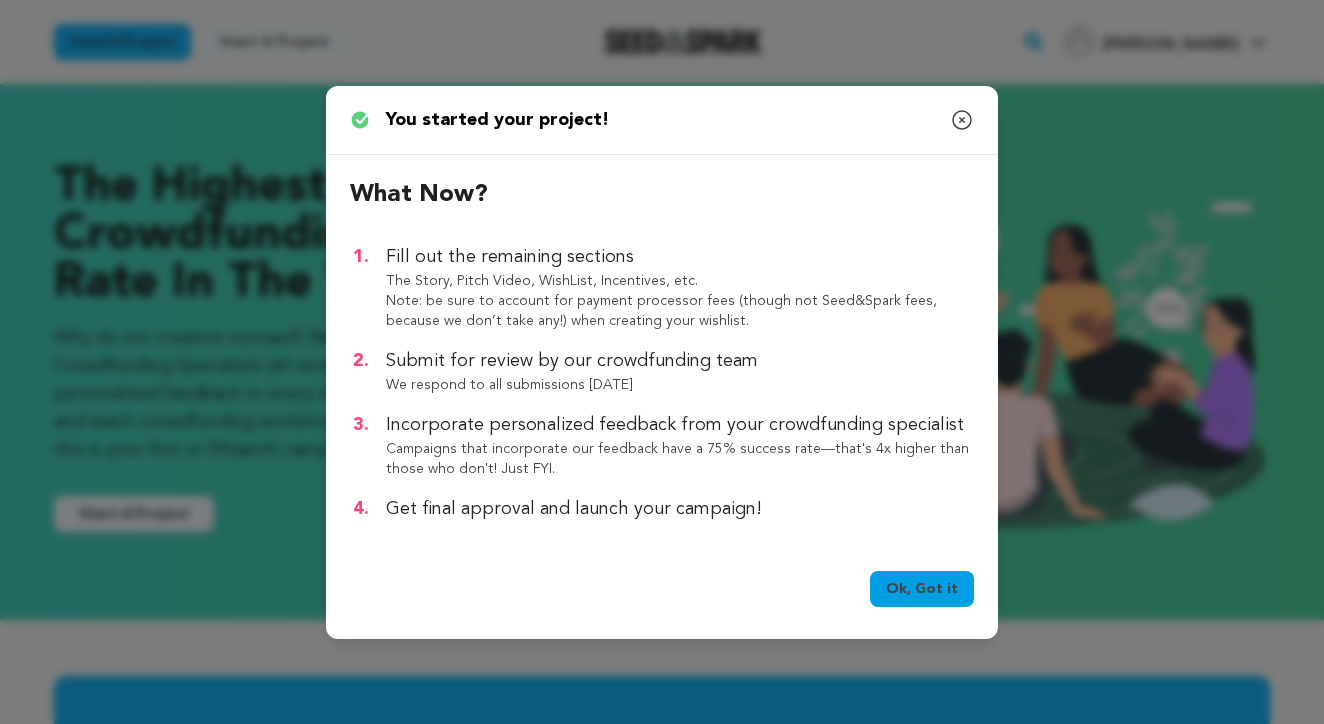 click on "Ok, Got it" at bounding box center [922, 589] 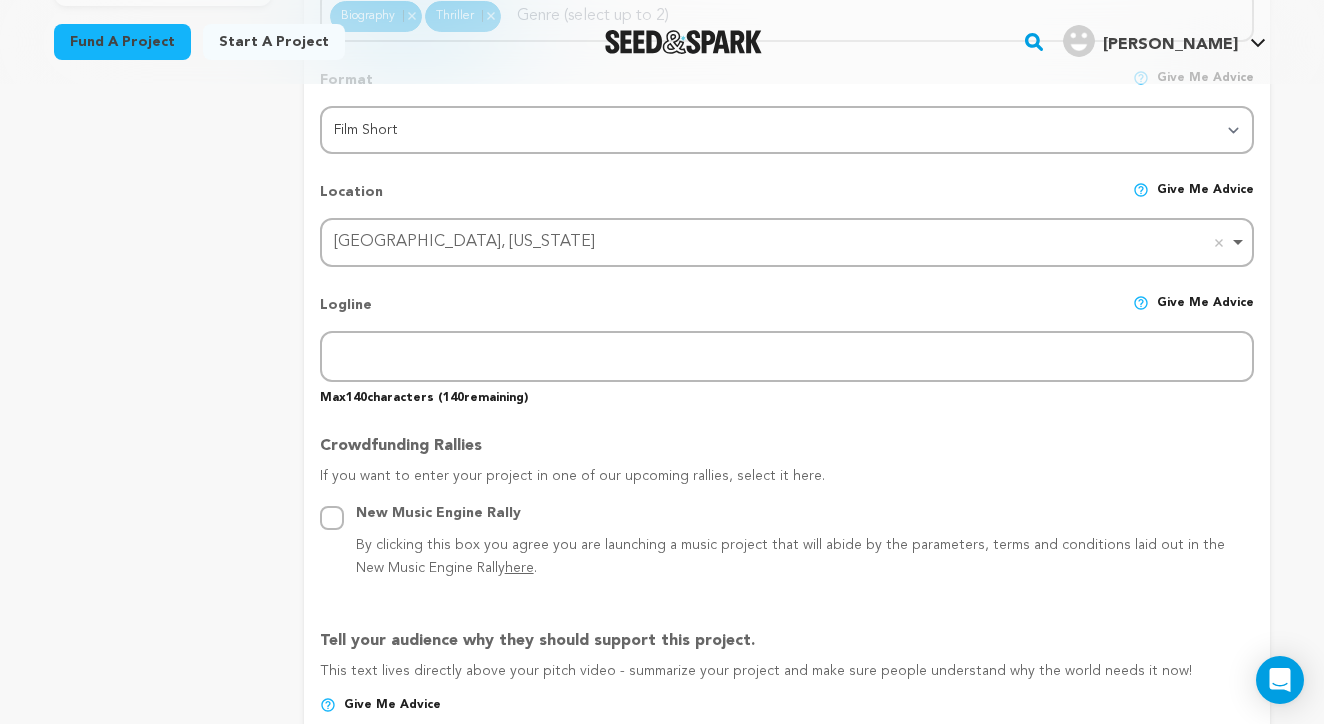 scroll, scrollTop: 755, scrollLeft: 0, axis: vertical 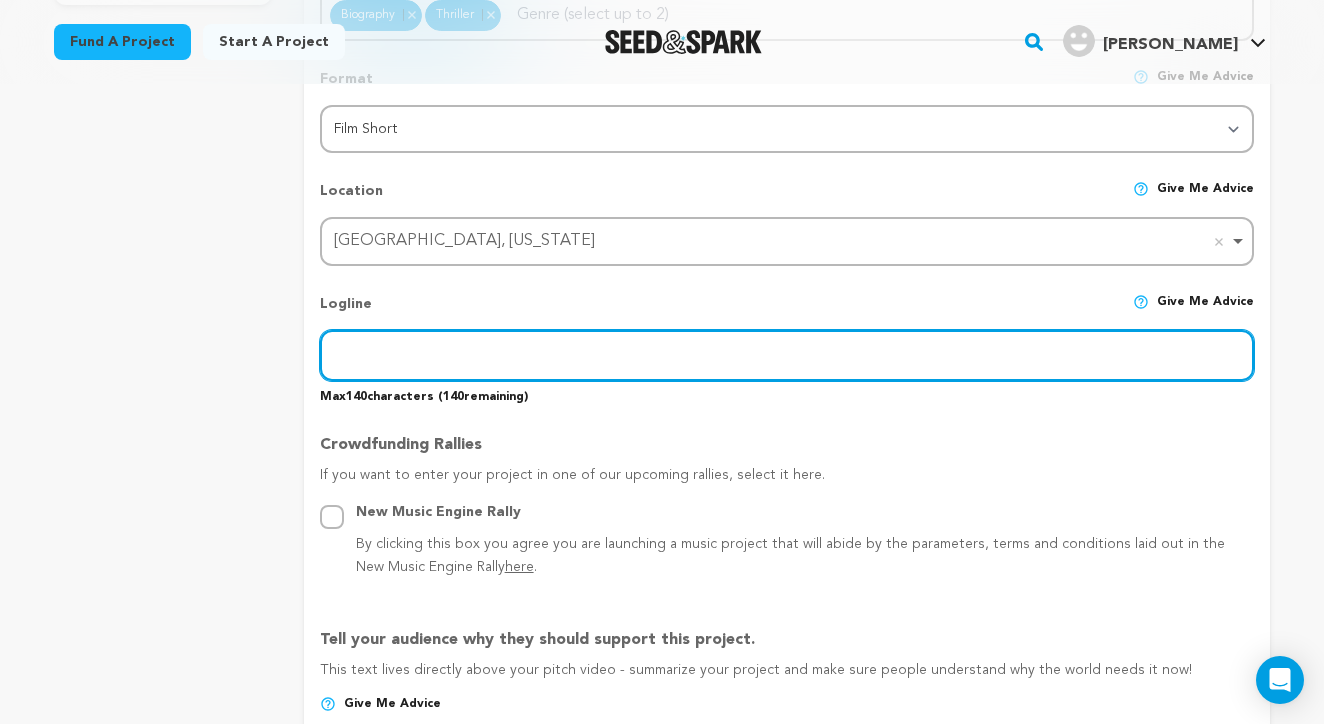 click at bounding box center [787, 355] 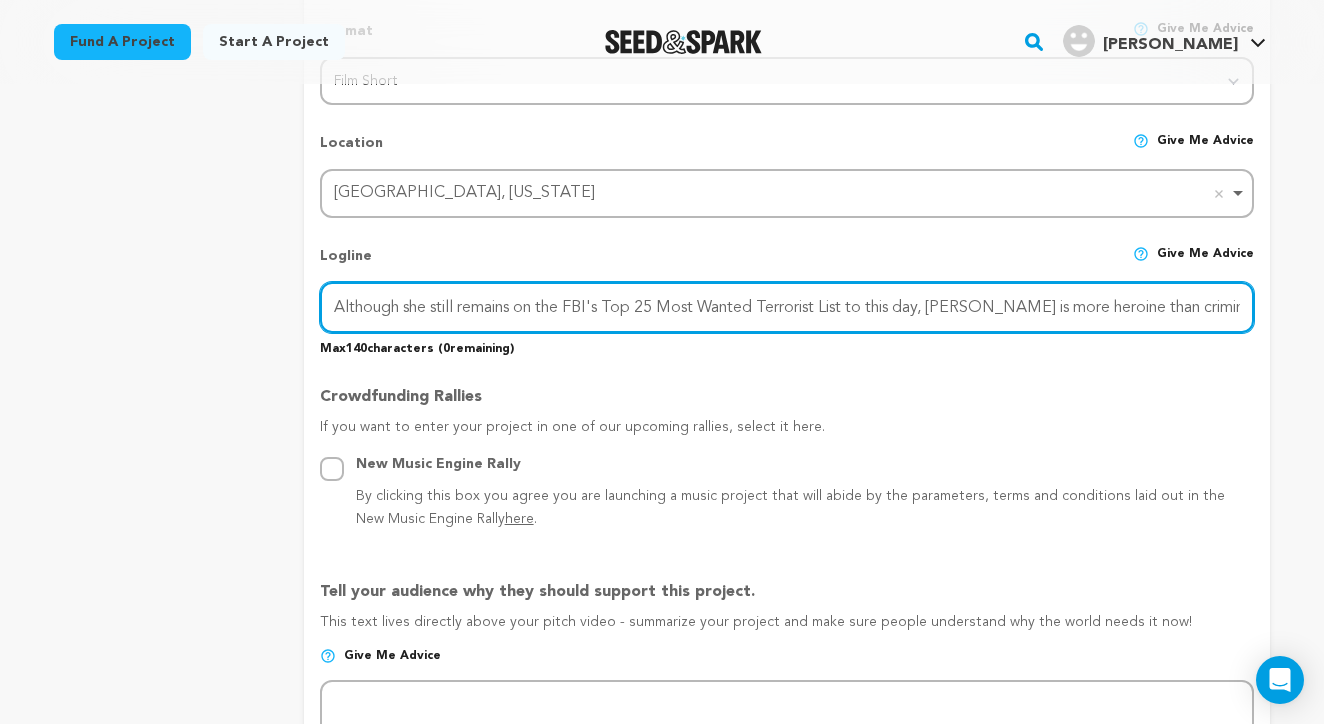 scroll, scrollTop: 763, scrollLeft: 0, axis: vertical 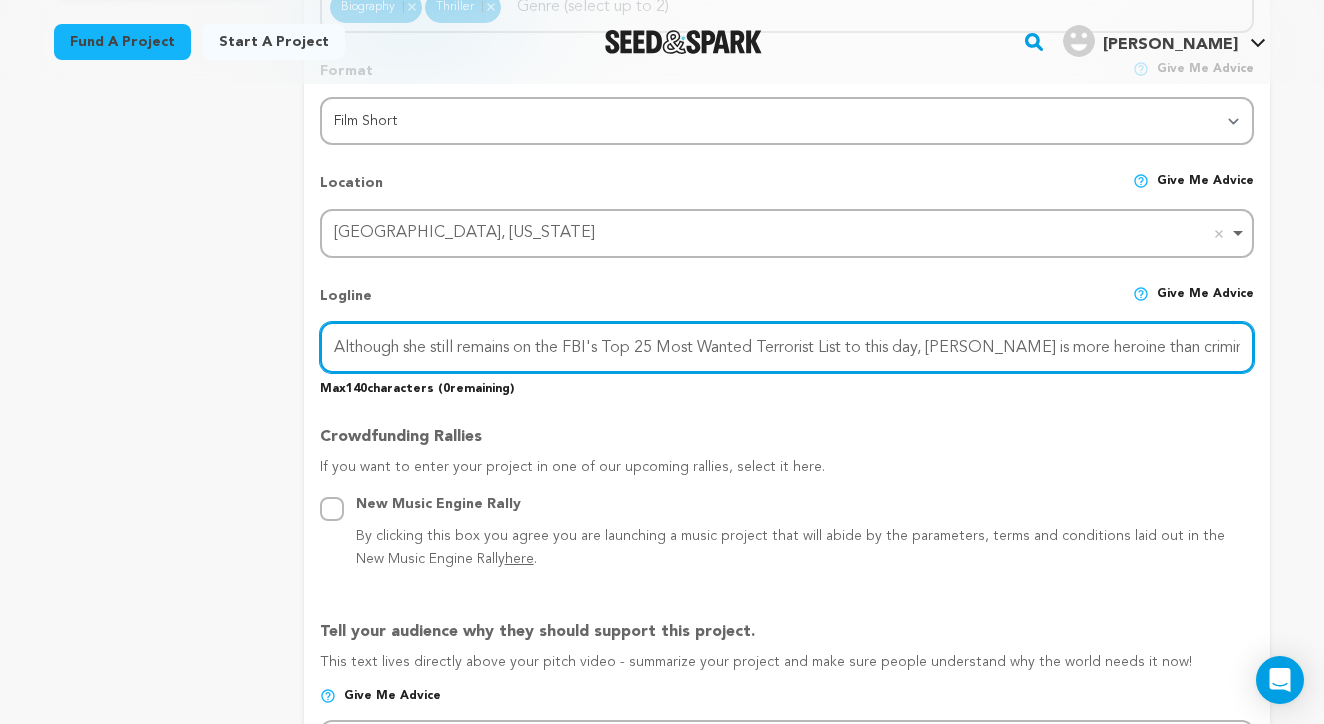 drag, startPoint x: 1237, startPoint y: 343, endPoint x: 405, endPoint y: 288, distance: 833.8159 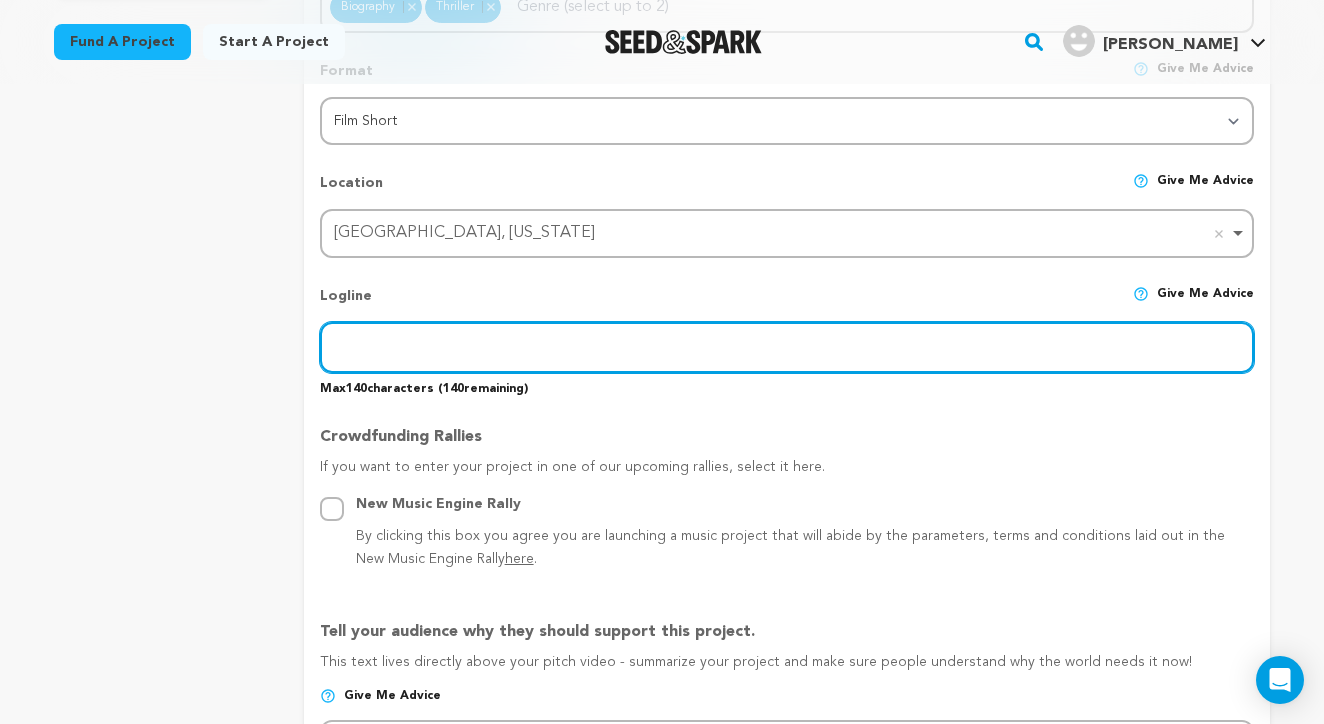 paste on "A thriller about Assata Shakur, still on the FBI’s Most Wanted List. Heroine or terrorist? You decide." 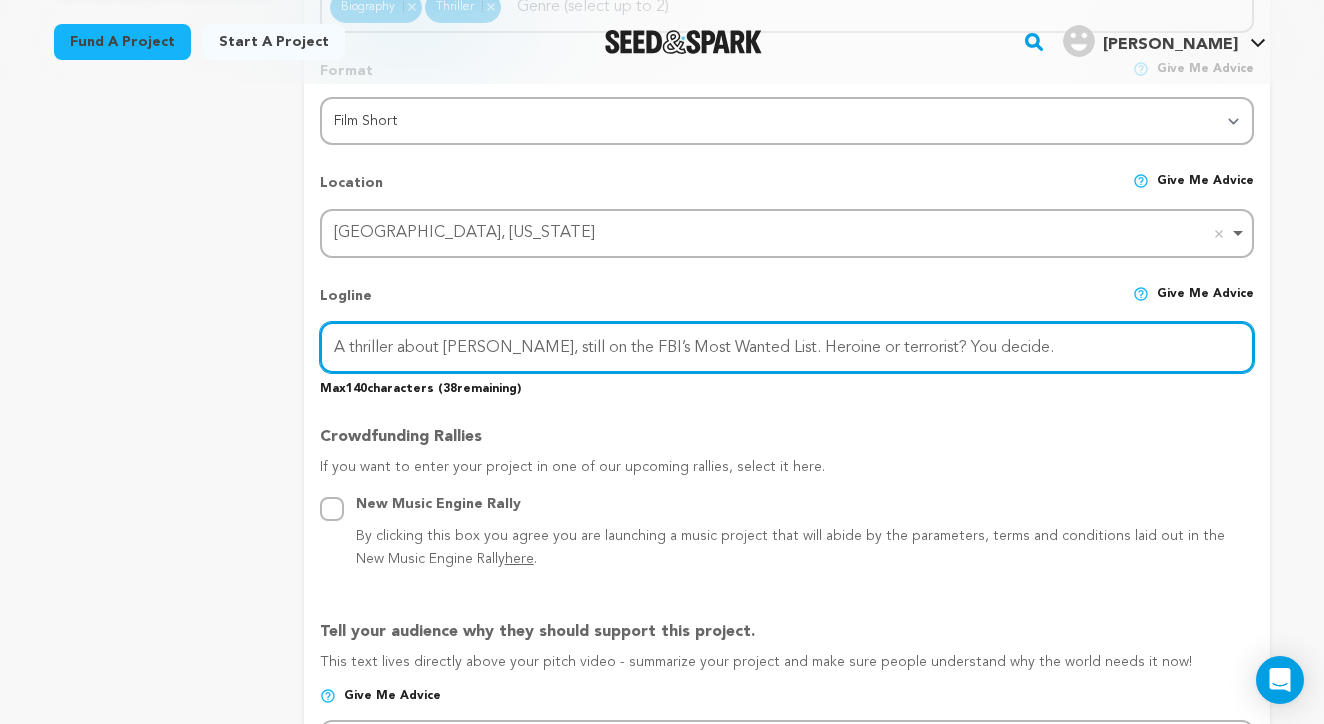 click on "A thriller about Assata Shakur, still on the FBI’s Most Wanted List. Heroine or terrorist? You decide." at bounding box center [787, 347] 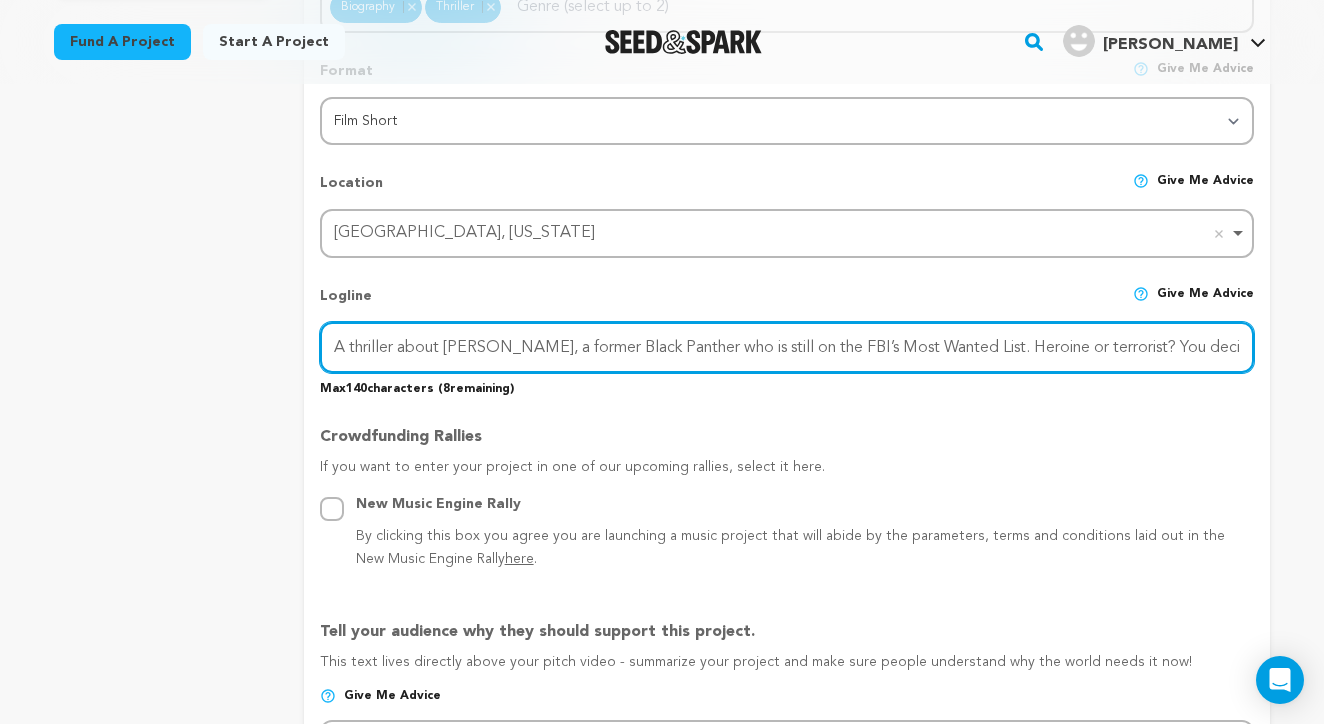 click on "A thriller about Assata Shakur, a former Black Panther who is still on the FBI’s Most Wanted List. Heroine or terrorist? You decide." at bounding box center (787, 347) 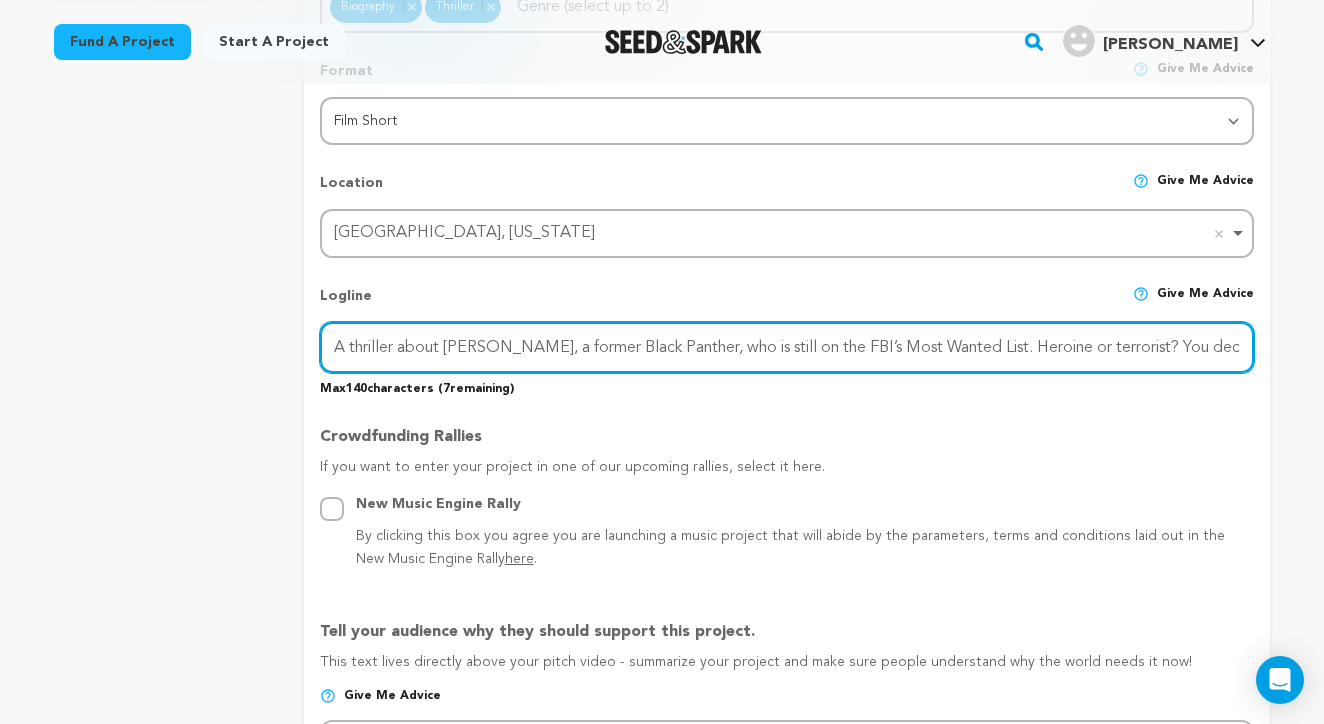 drag, startPoint x: 333, startPoint y: 341, endPoint x: 1245, endPoint y: 322, distance: 912.1979 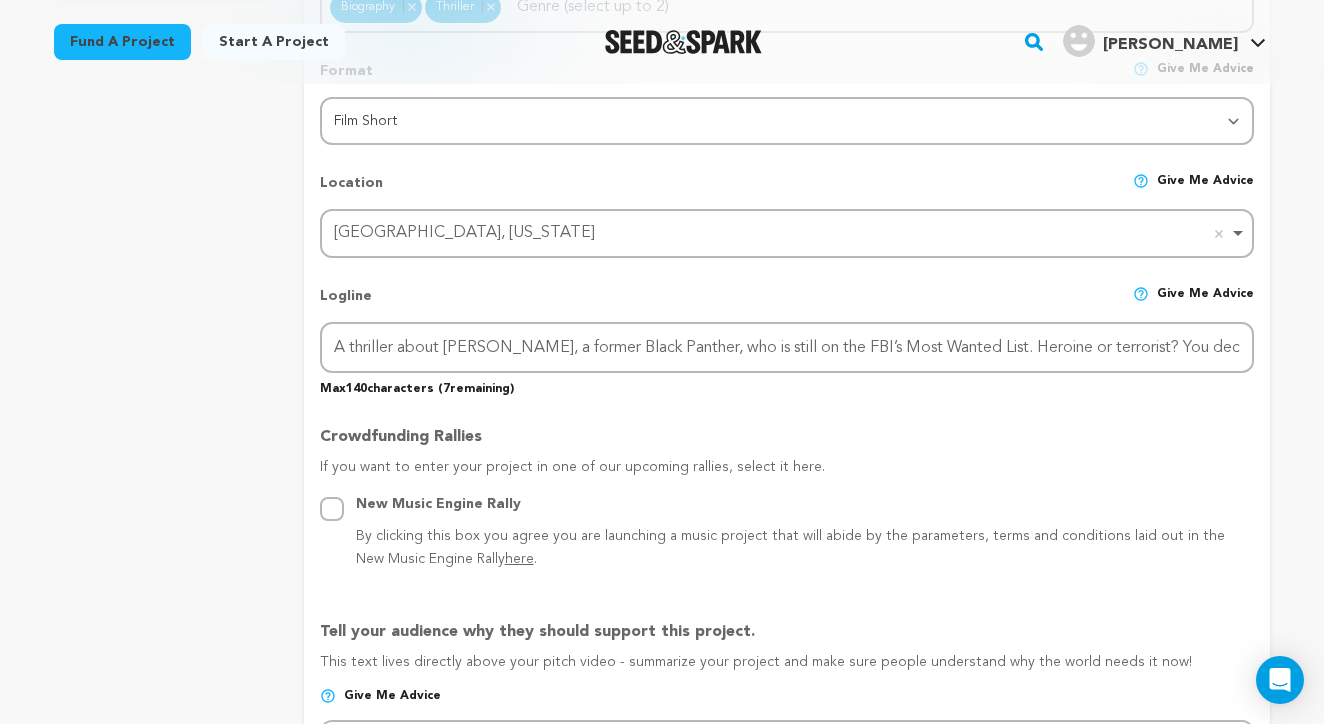 click on "If you want to enter your project in one of our upcoming rallies, select it here." at bounding box center (787, 475) 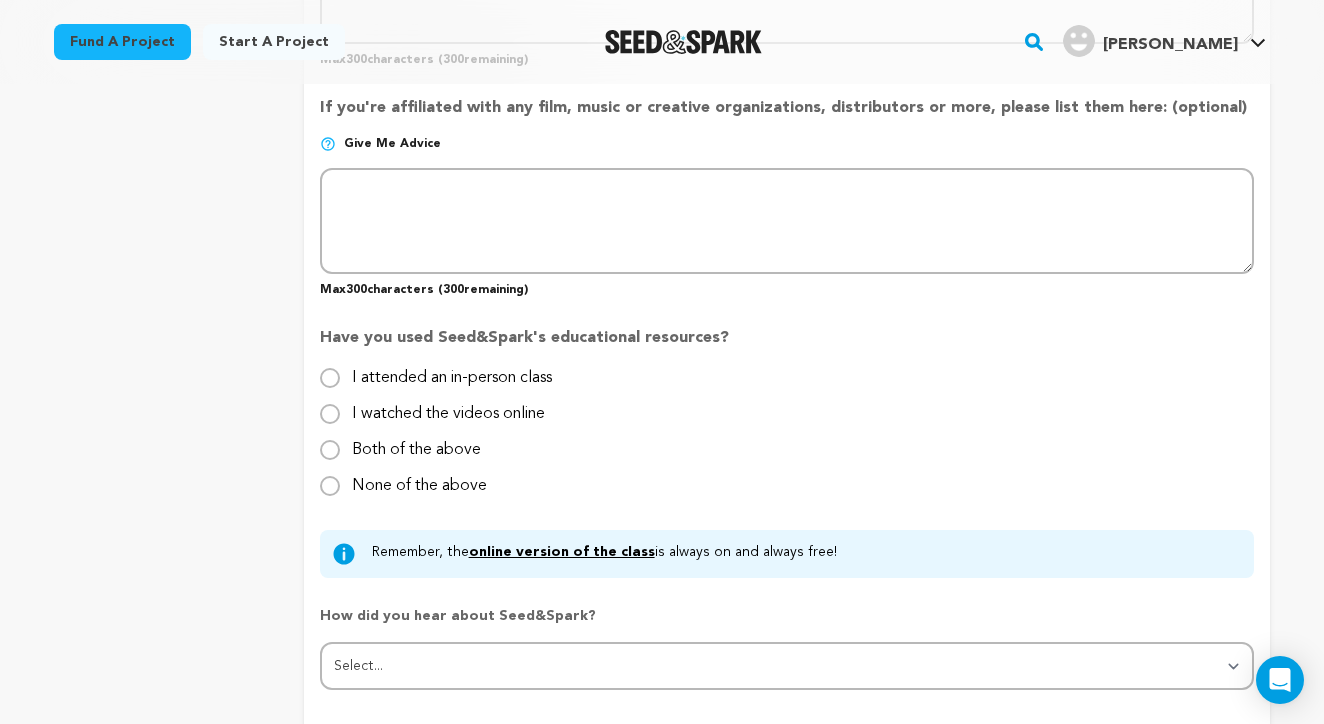 scroll, scrollTop: 1776, scrollLeft: 0, axis: vertical 